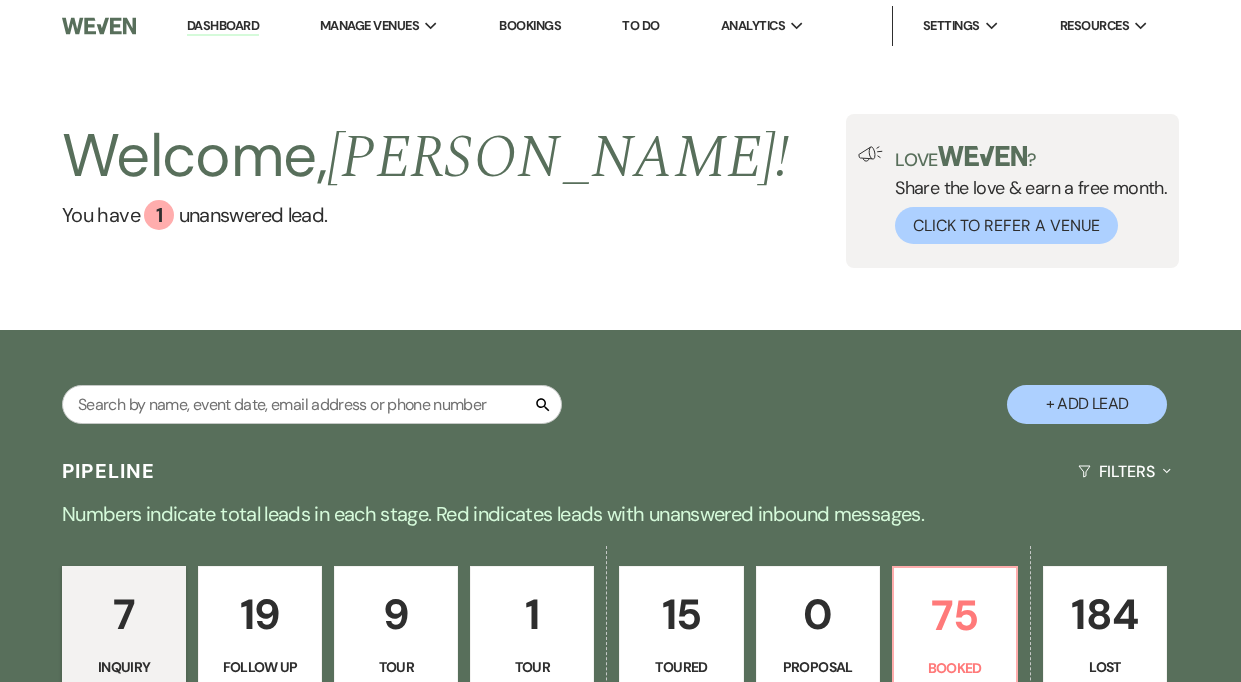 scroll, scrollTop: 0, scrollLeft: 0, axis: both 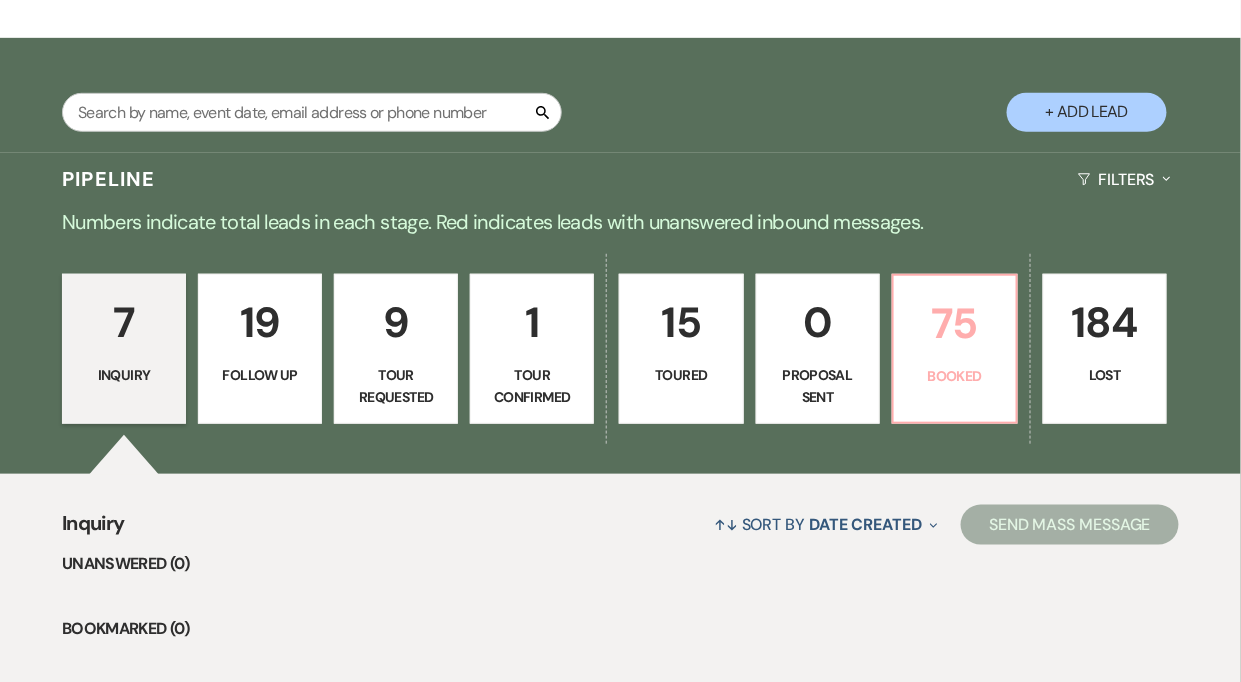 click on "75" at bounding box center (955, 323) 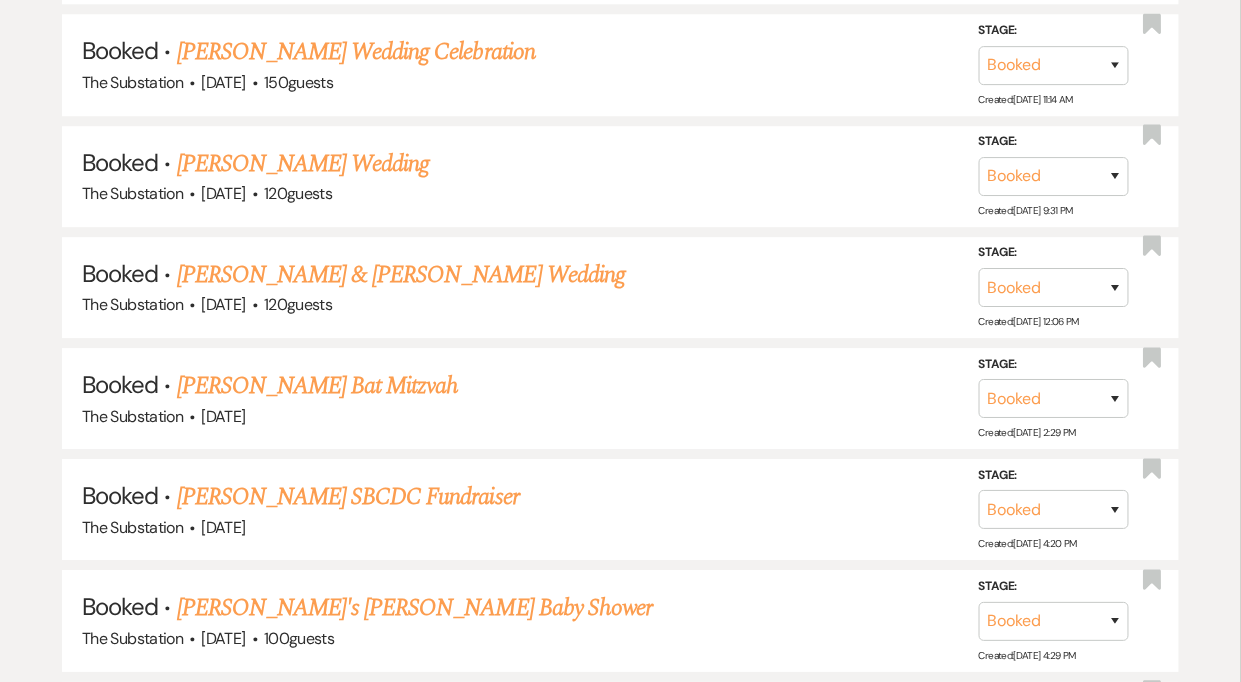 scroll, scrollTop: 1564, scrollLeft: 0, axis: vertical 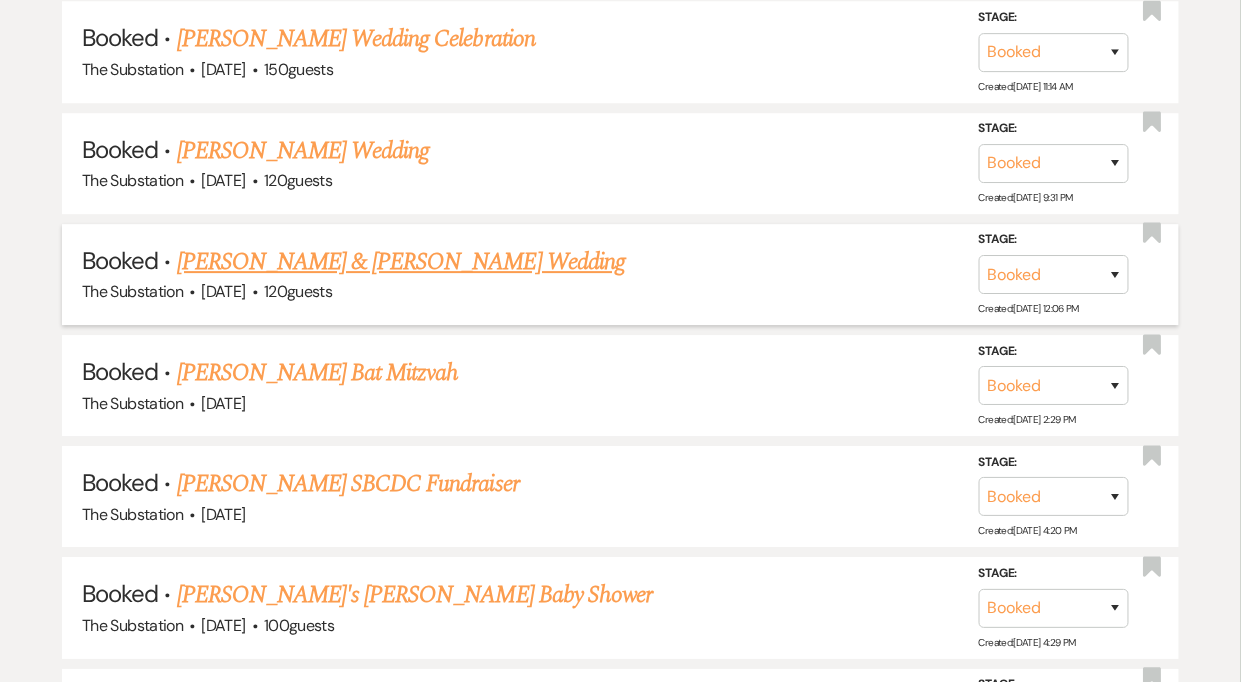 click on "[PERSON_NAME] & [PERSON_NAME] Wedding" at bounding box center (401, 262) 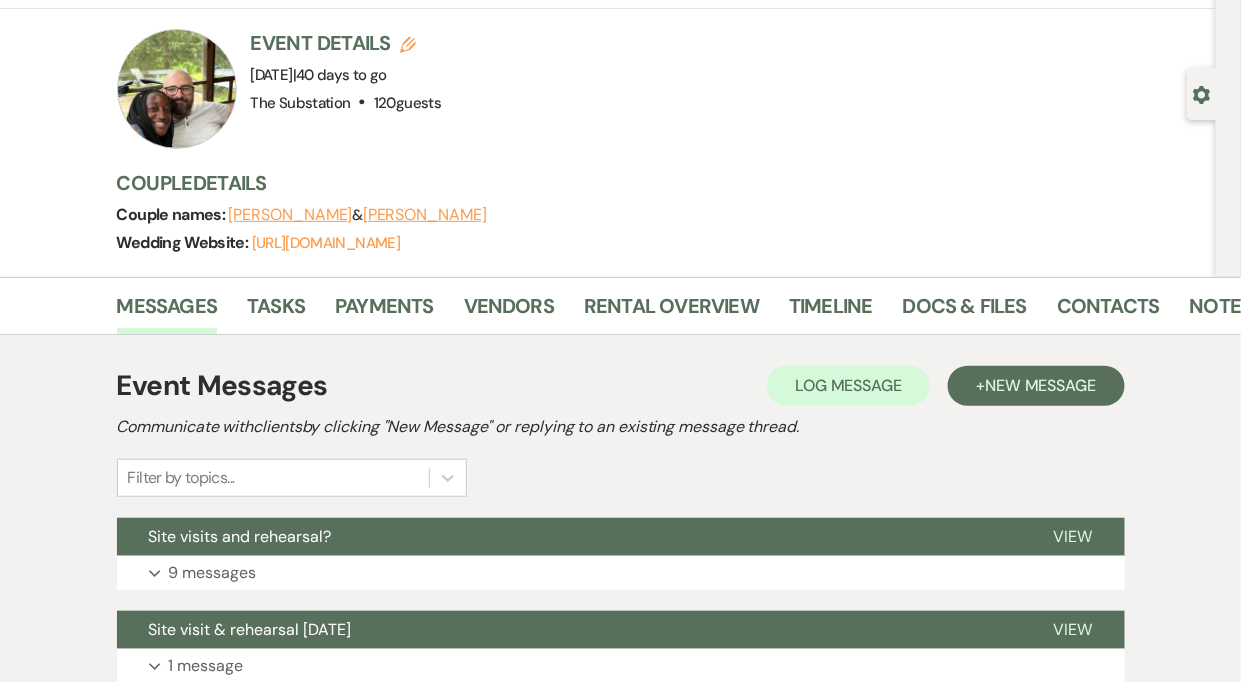 scroll, scrollTop: 0, scrollLeft: 0, axis: both 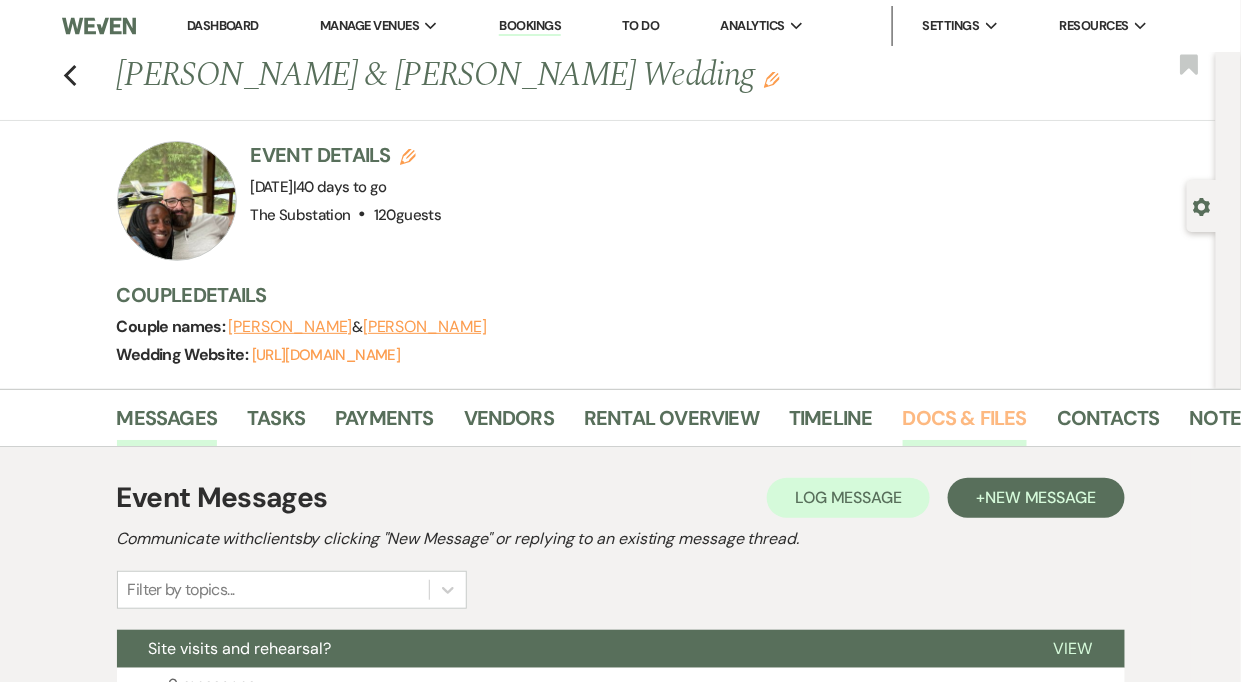 click on "Docs & Files" at bounding box center (965, 424) 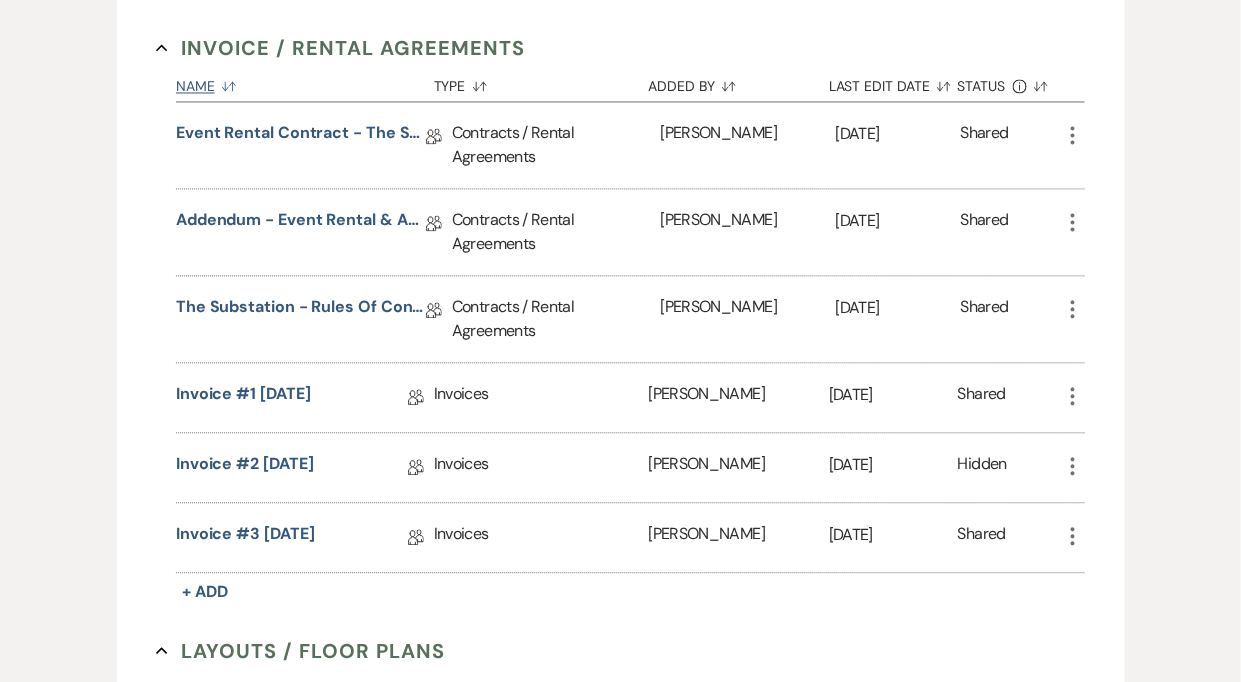 scroll, scrollTop: 1004, scrollLeft: 0, axis: vertical 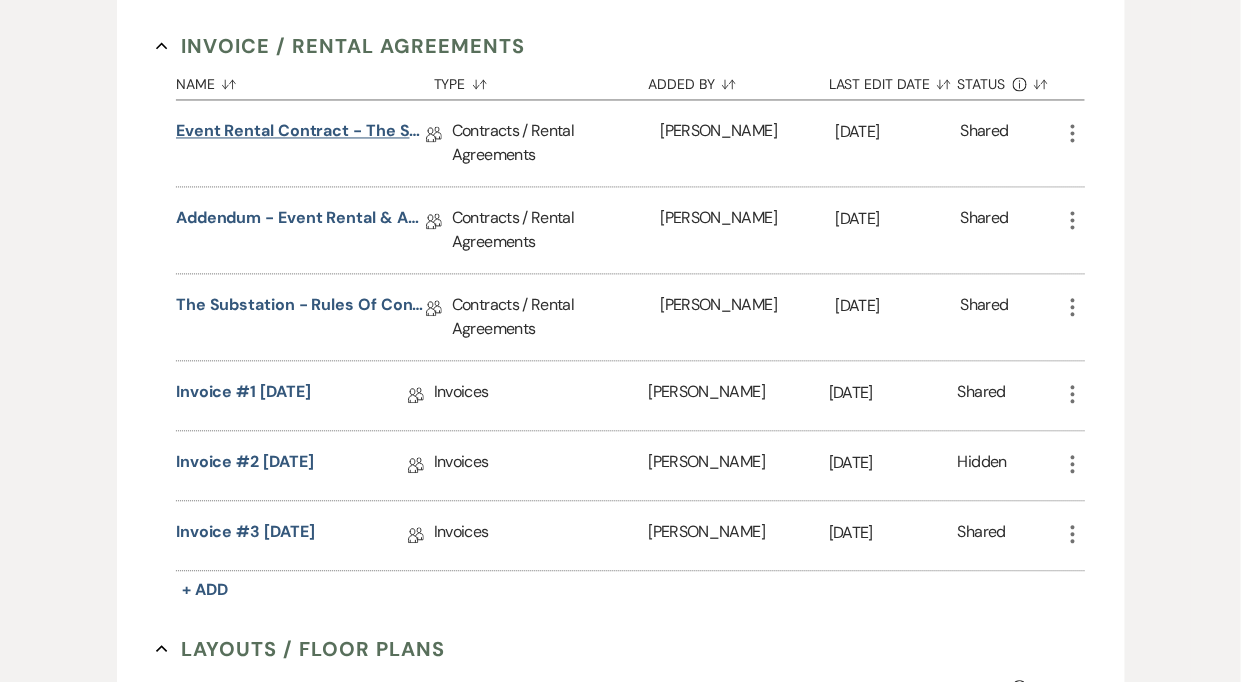 click on "Event Rental Contract - The Substation, Main Level" at bounding box center (301, 135) 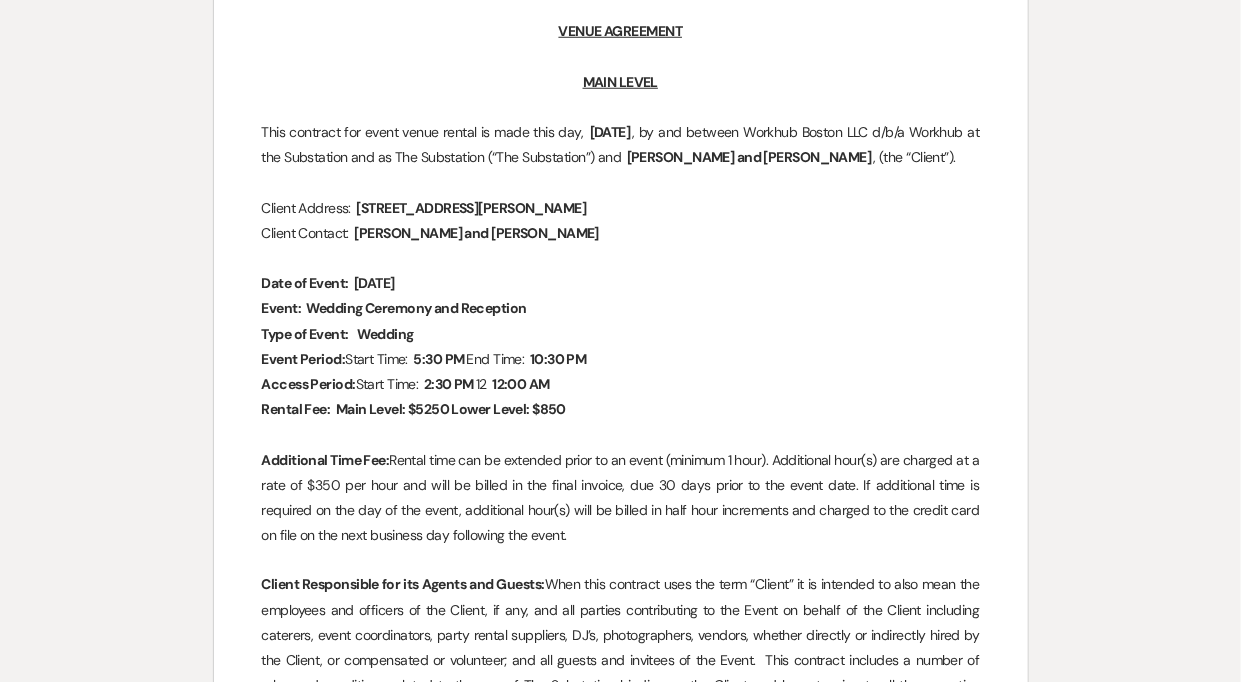 scroll, scrollTop: 0, scrollLeft: 0, axis: both 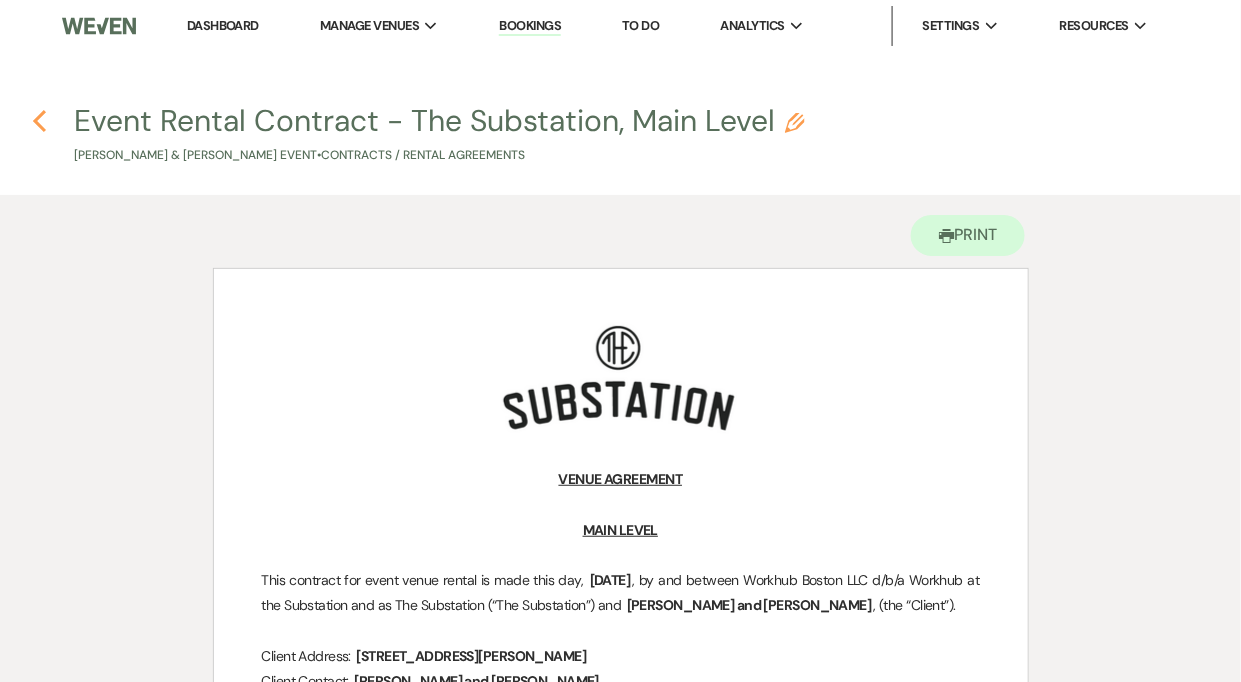 click on "Previous" 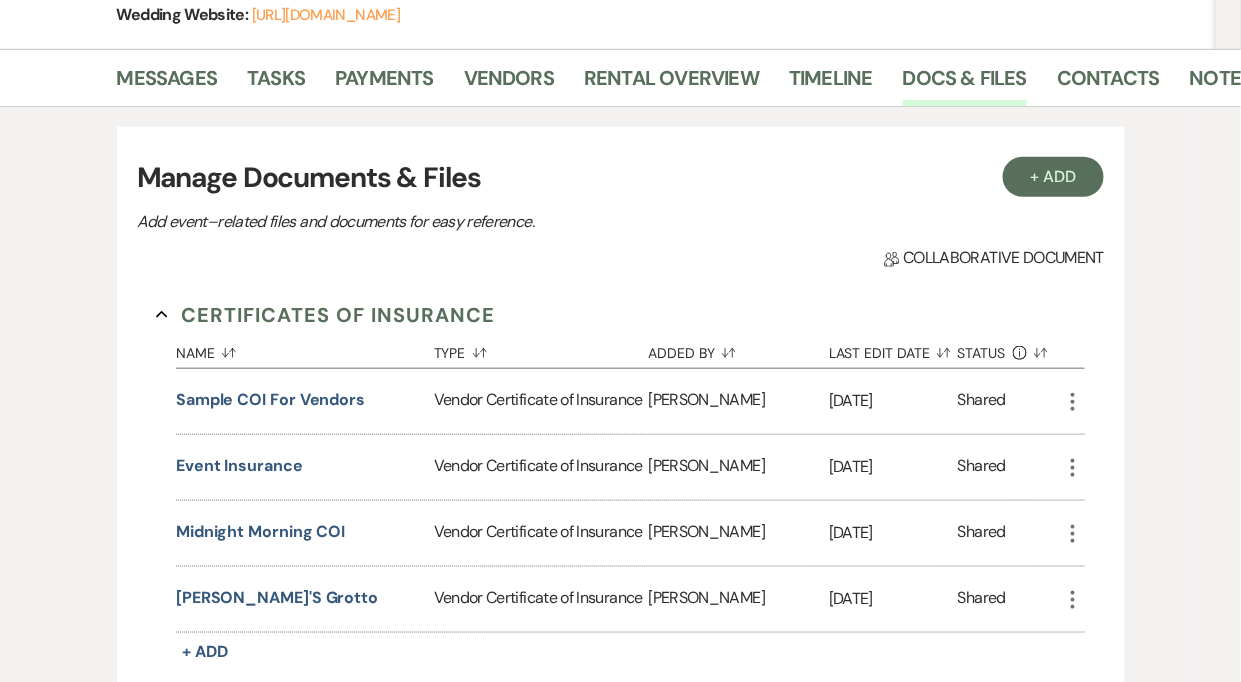 scroll, scrollTop: 139, scrollLeft: 0, axis: vertical 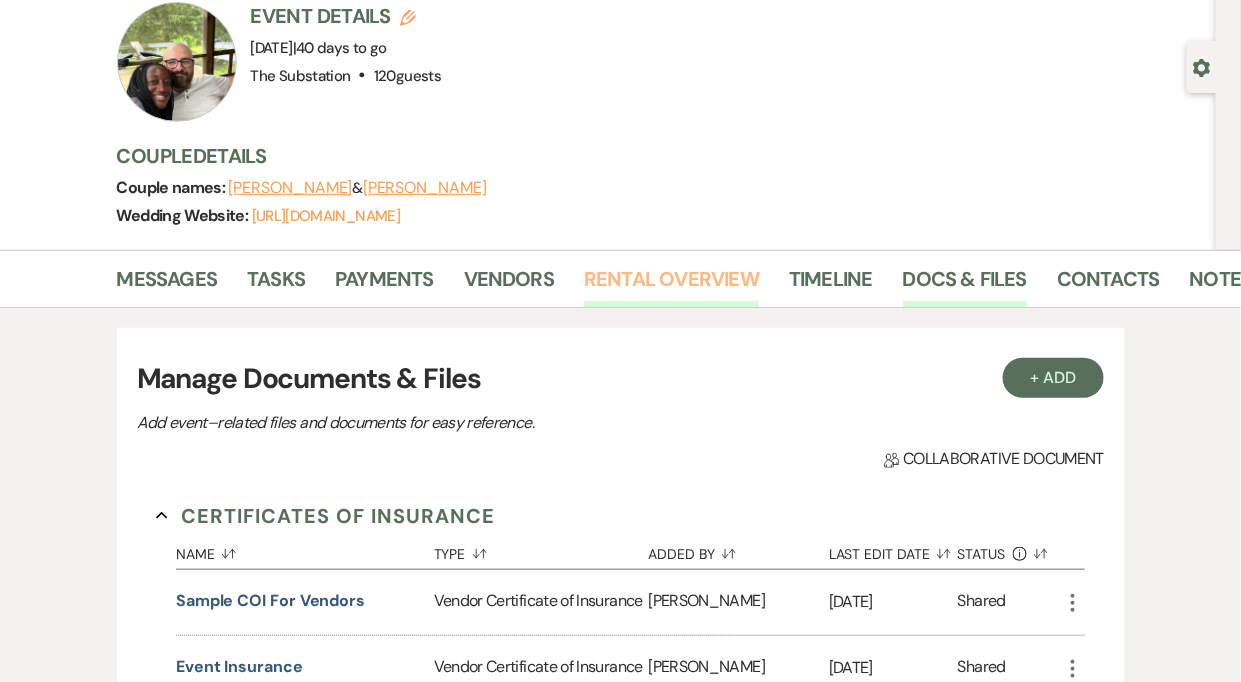 click on "Rental Overview" at bounding box center (671, 285) 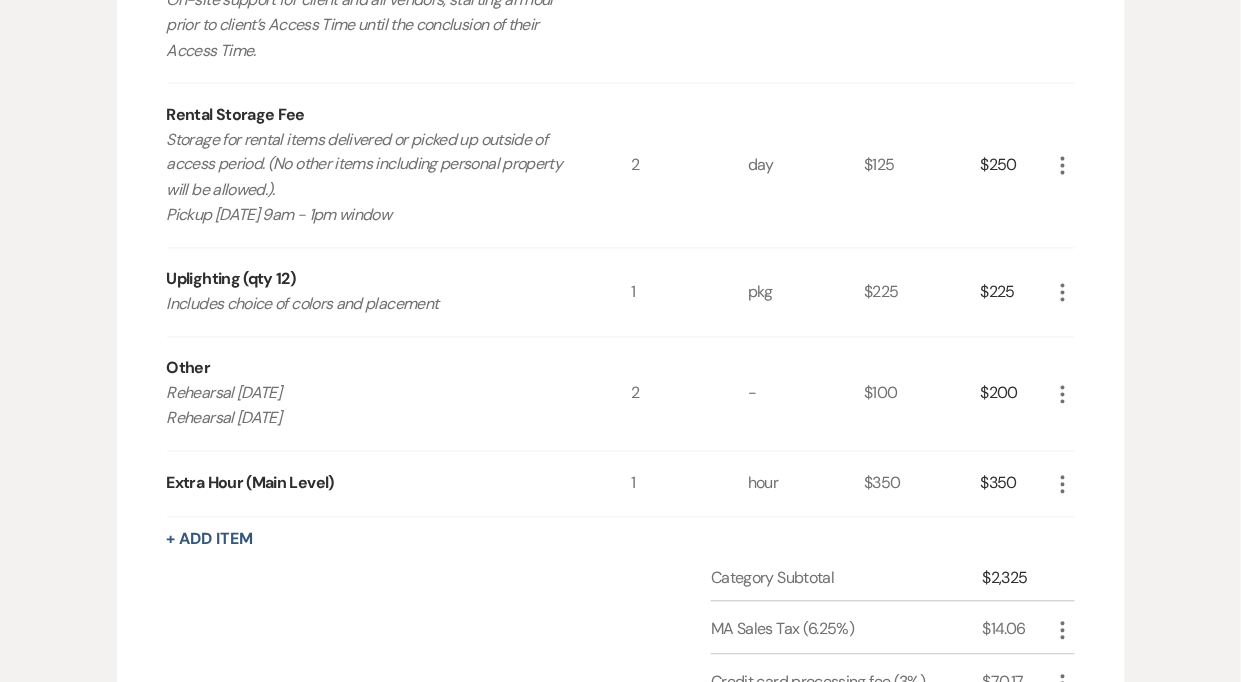 scroll, scrollTop: 907, scrollLeft: 0, axis: vertical 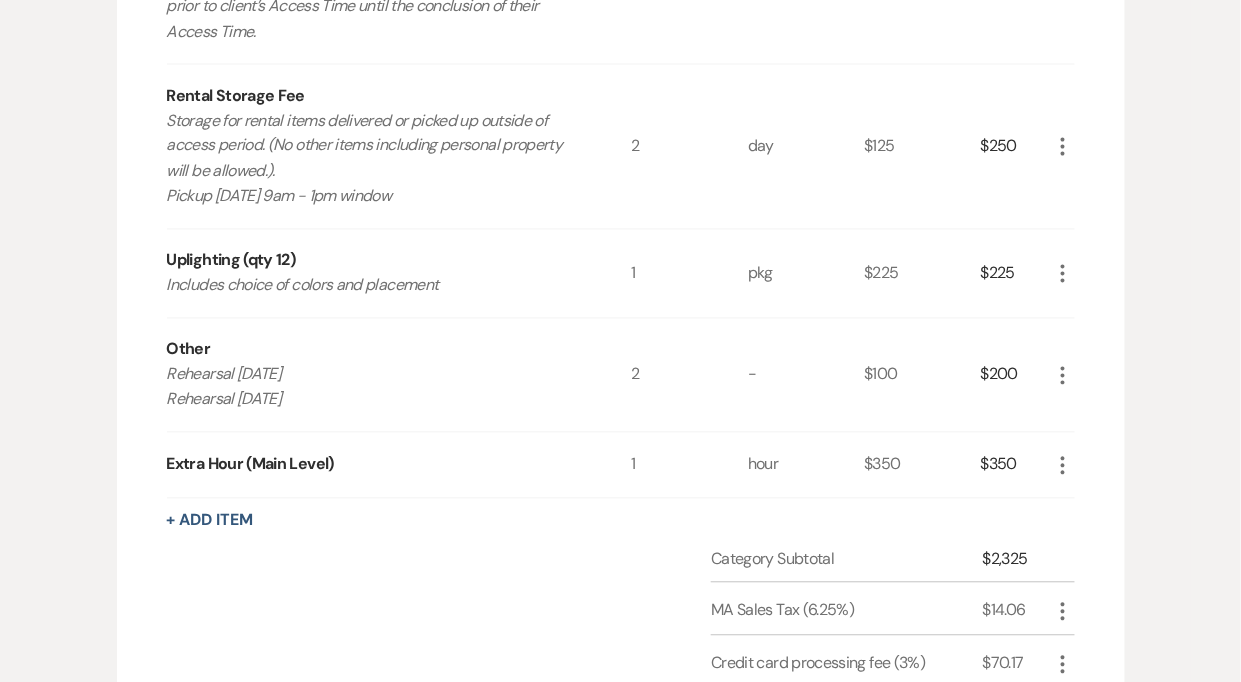 click on "More" 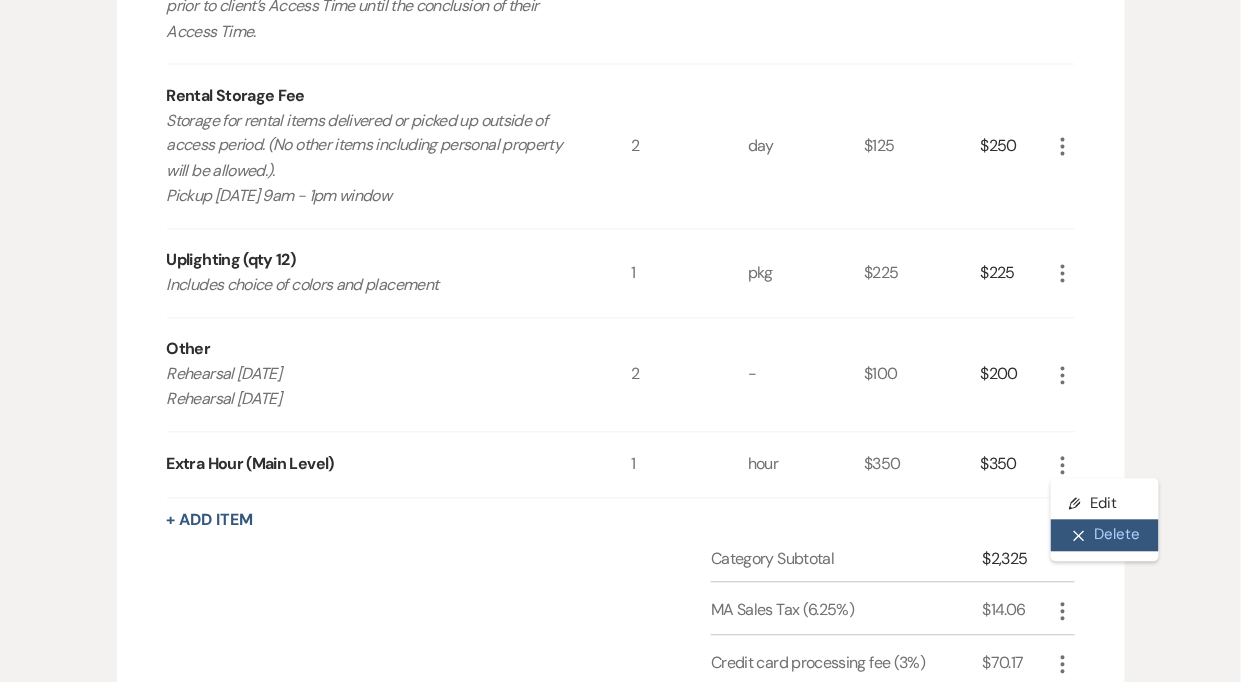 click on "X Delete" at bounding box center (1105, 536) 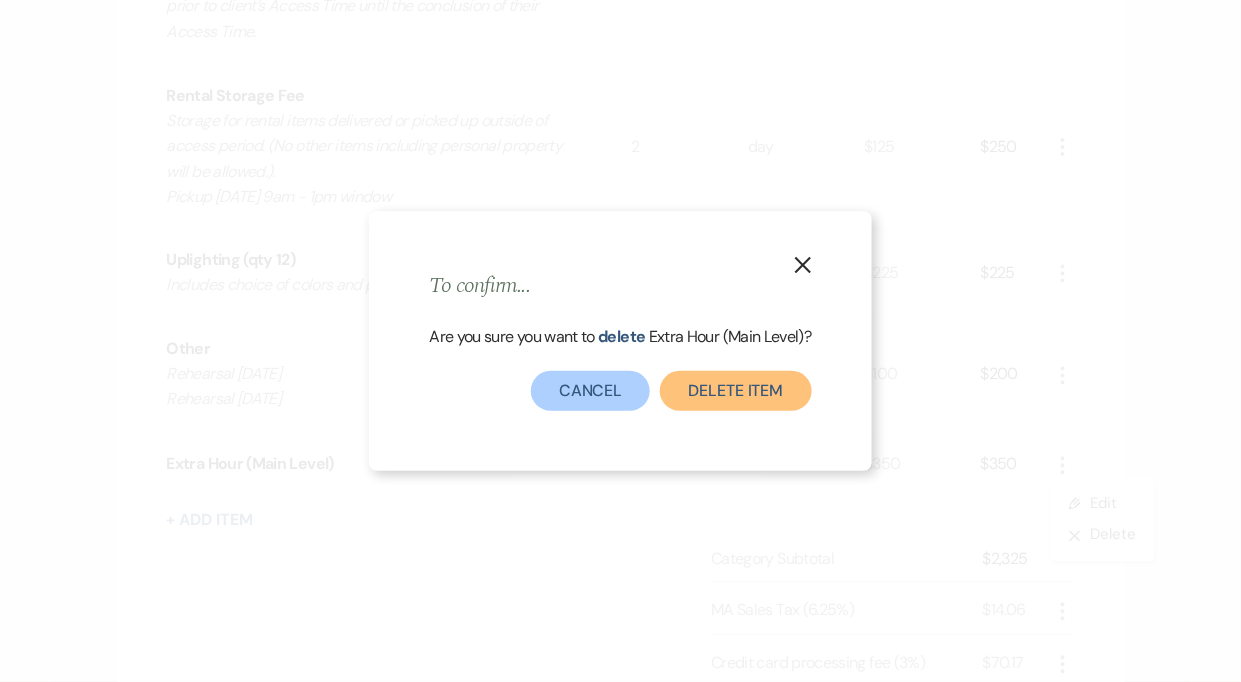 click on "Delete Item" at bounding box center (735, 391) 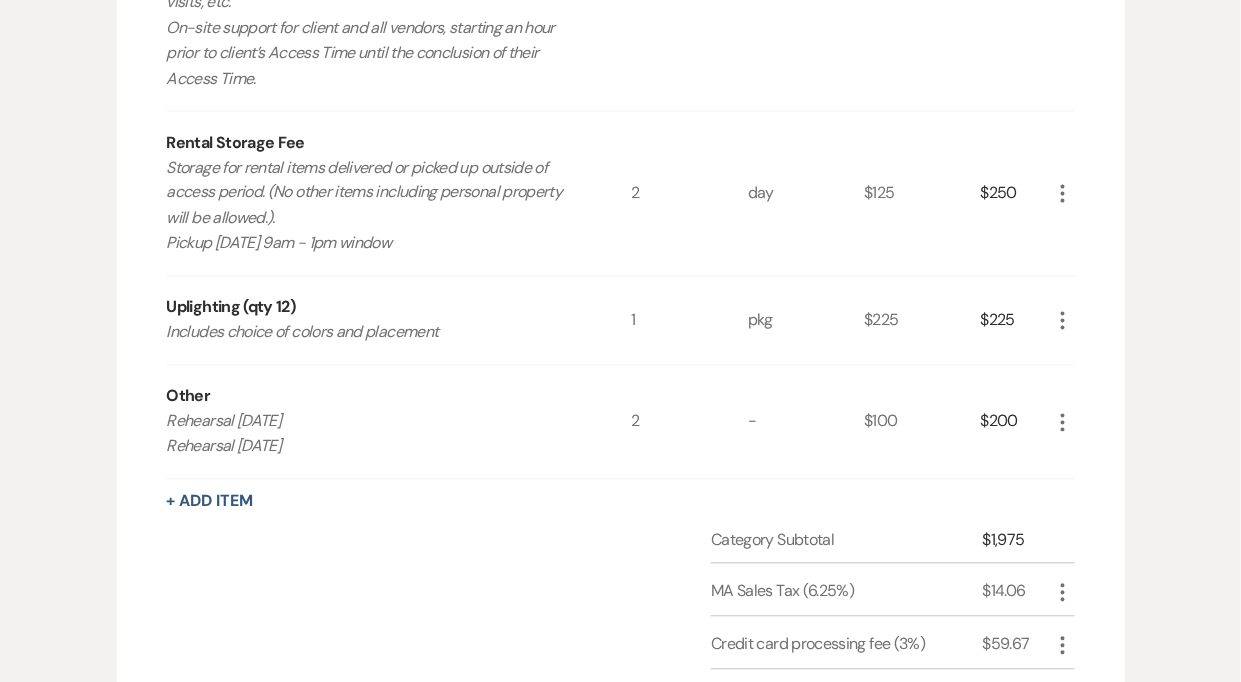 scroll, scrollTop: 859, scrollLeft: 0, axis: vertical 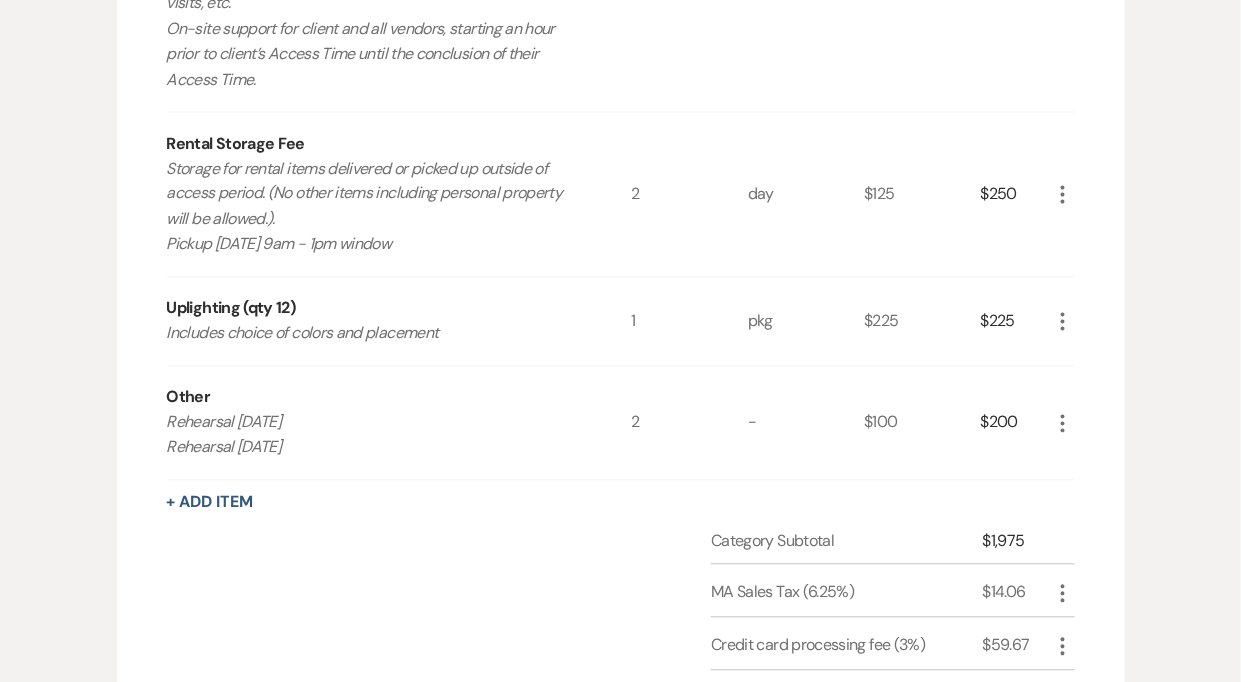 click on "More" 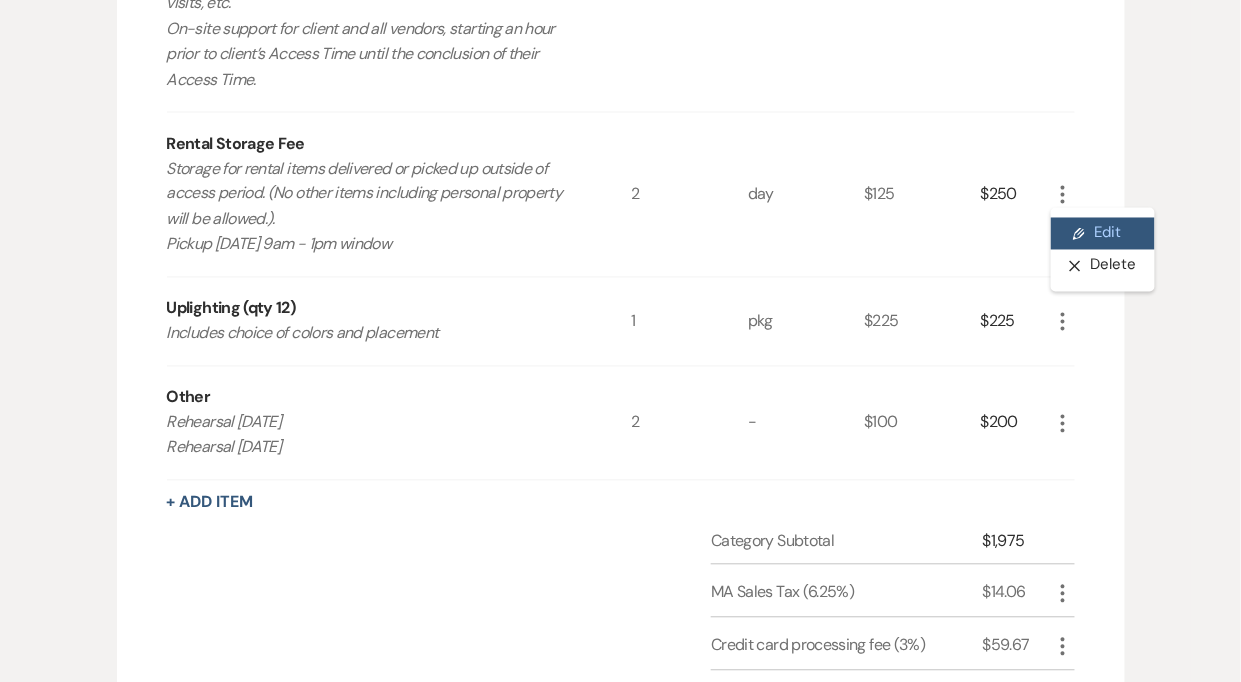click on "Pencil Edit" at bounding box center [1103, 234] 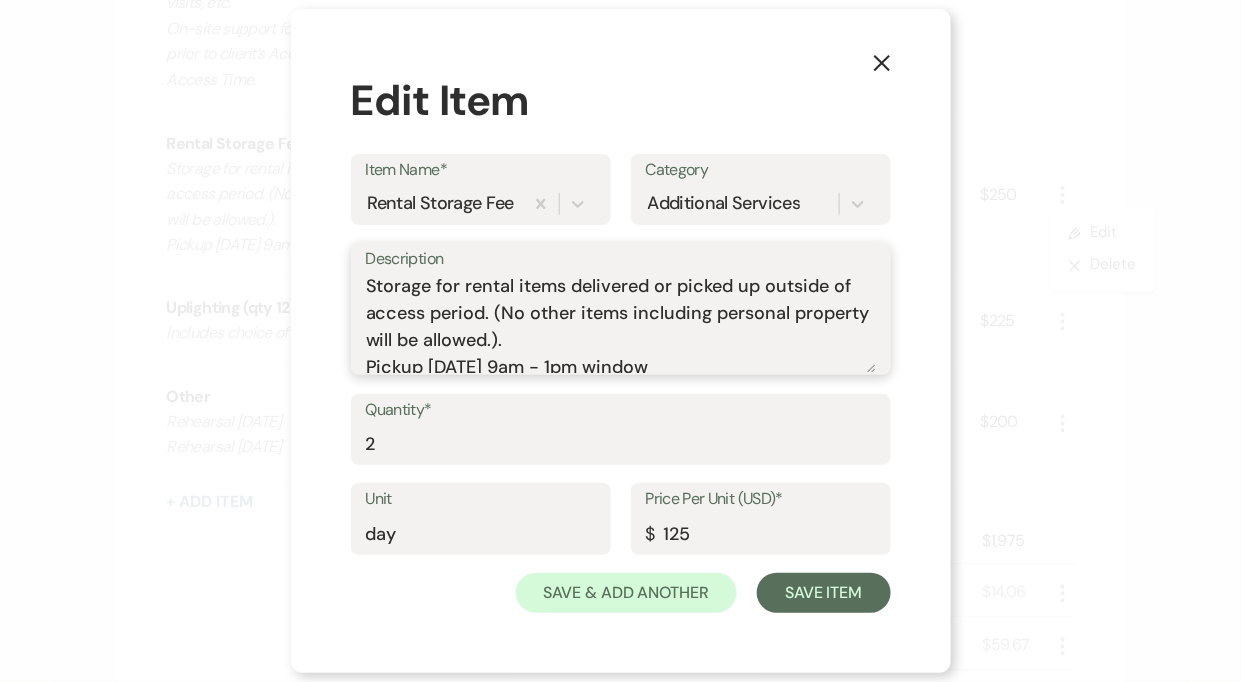 click on "Storage for rental items delivered or picked up outside of access period. (No other items including personal property will be allowed.).
Pickup [DATE] 9am - 1pm window" at bounding box center [621, 323] 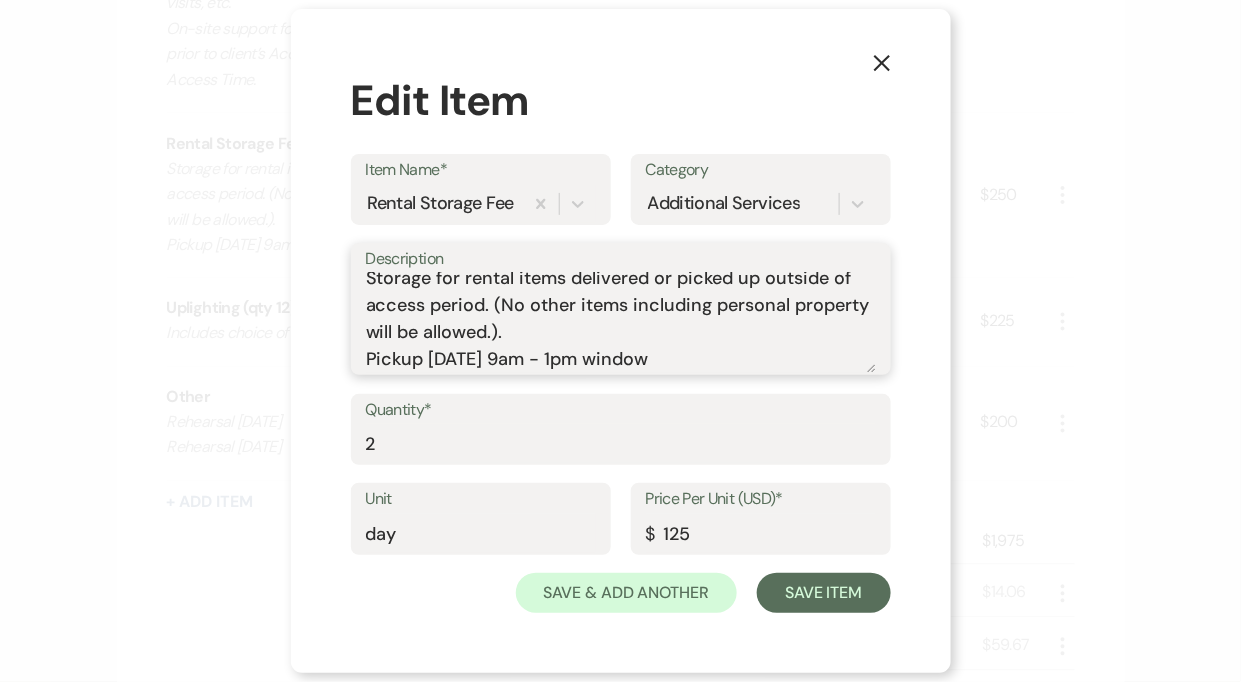 scroll, scrollTop: 0, scrollLeft: 0, axis: both 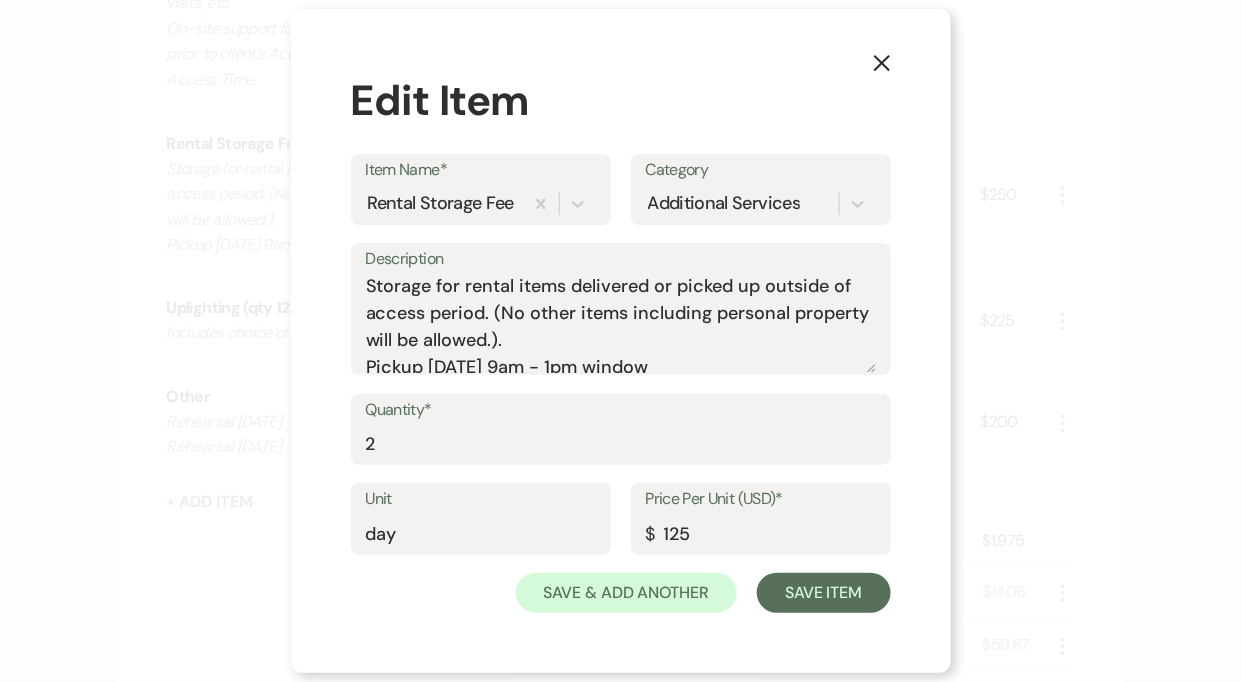 click on "Description Storage for rental items delivered or picked up outside of access period. (No other items including personal property will be allowed.).
Pickup [DATE] 9am - 1pm window" at bounding box center (621, 309) 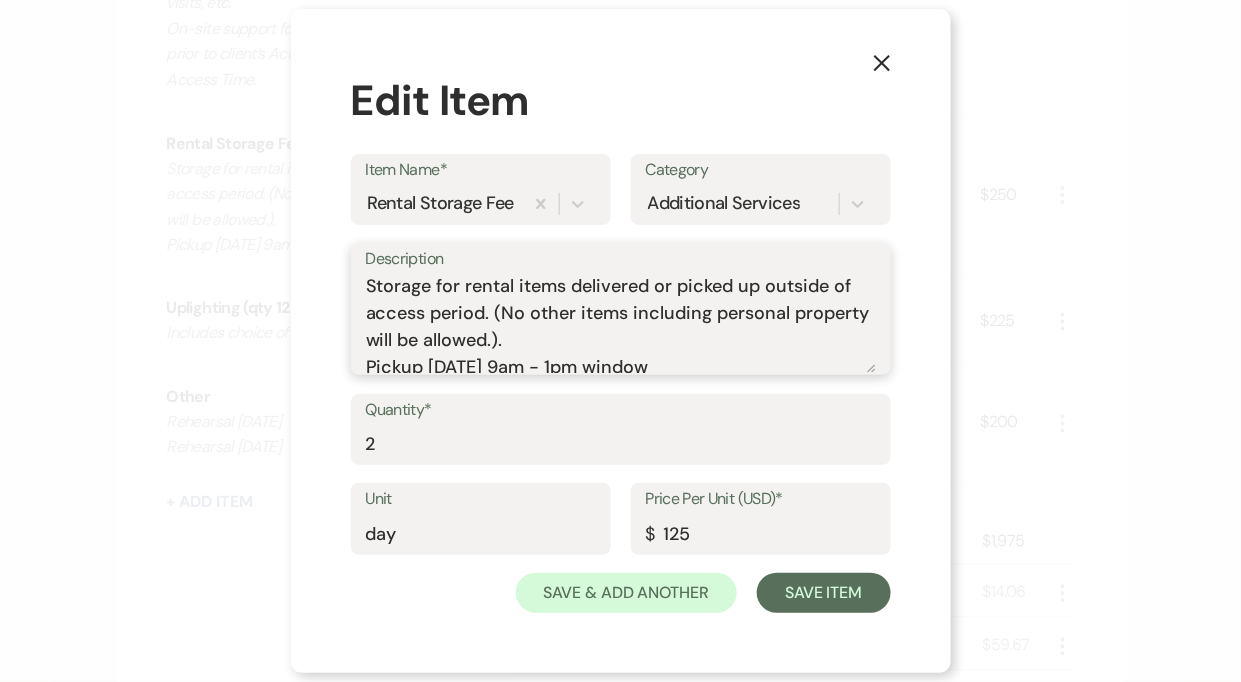 click on "Storage for rental items delivered or picked up outside of access period. (No other items including personal property will be allowed.).
Pickup [DATE] 9am - 1pm window" at bounding box center [621, 323] 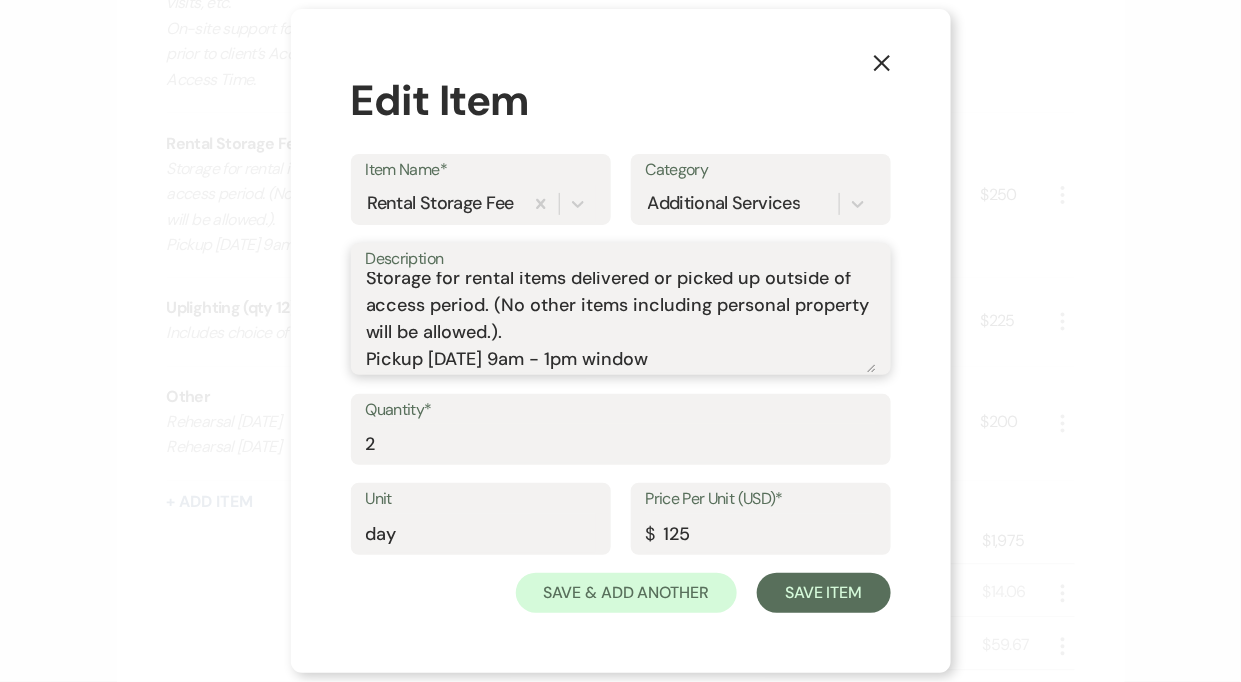scroll, scrollTop: 0, scrollLeft: 0, axis: both 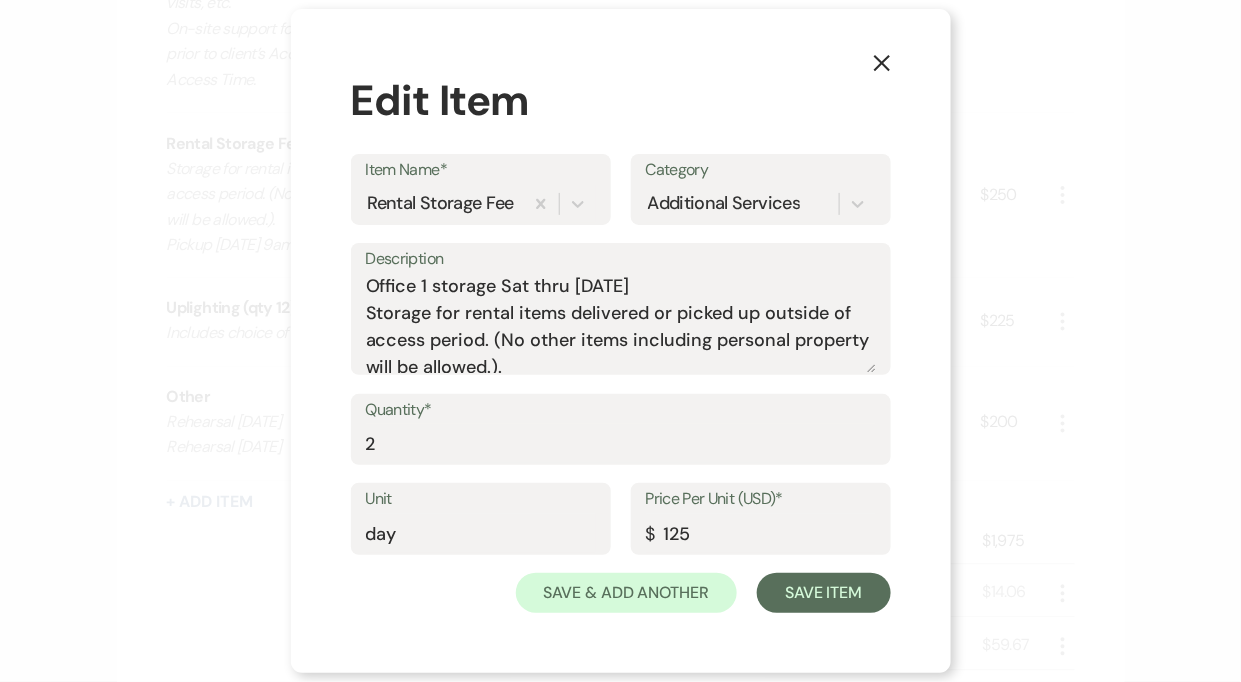 click on "Description Office 1 storage Sat thru [DATE]
Storage for rental items delivered or picked up outside of access period. (No other items including personal property will be allowed.).
Pickup [DATE] 9am - 1pm window" at bounding box center [621, 309] 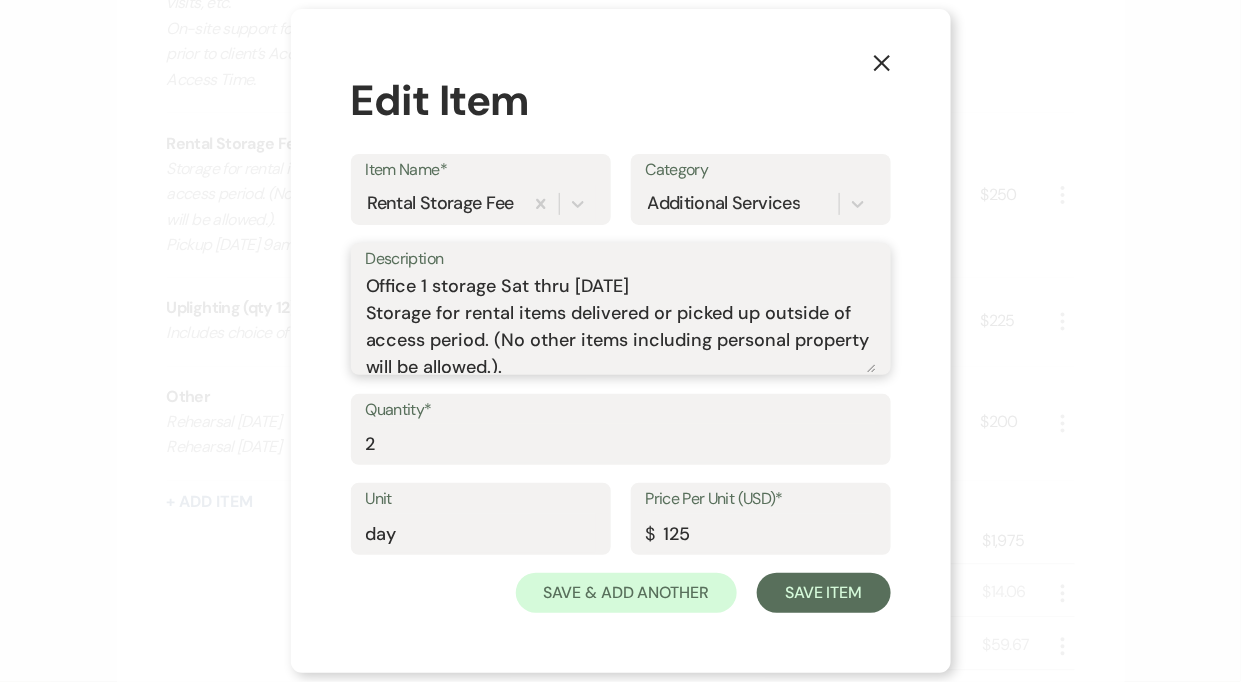 click on "Office 1 storage Sat thru [DATE]
Storage for rental items delivered or picked up outside of access period. (No other items including personal property will be allowed.).
Pickup [DATE] 9am - 1pm window" at bounding box center [621, 323] 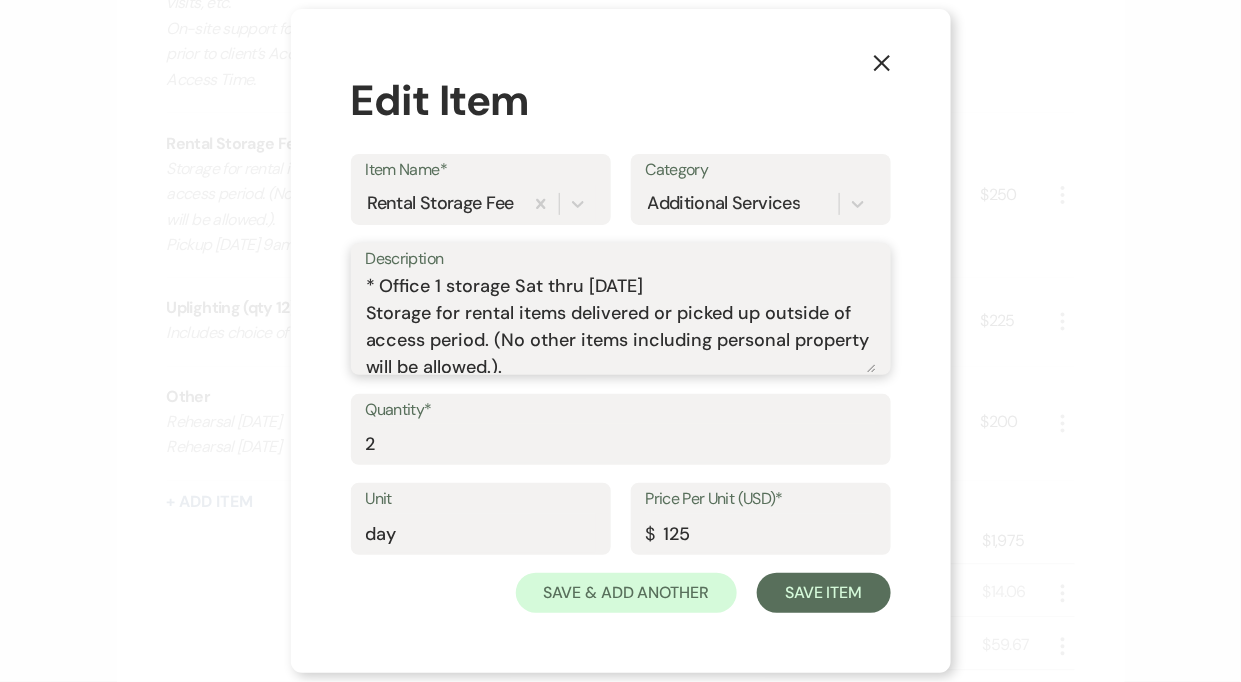 click on "* Office 1 storage Sat thru [DATE]
Storage for rental items delivered or picked up outside of access period. (No other items including personal property will be allowed.).
Pickup [DATE] 9am - 1pm window" at bounding box center [621, 323] 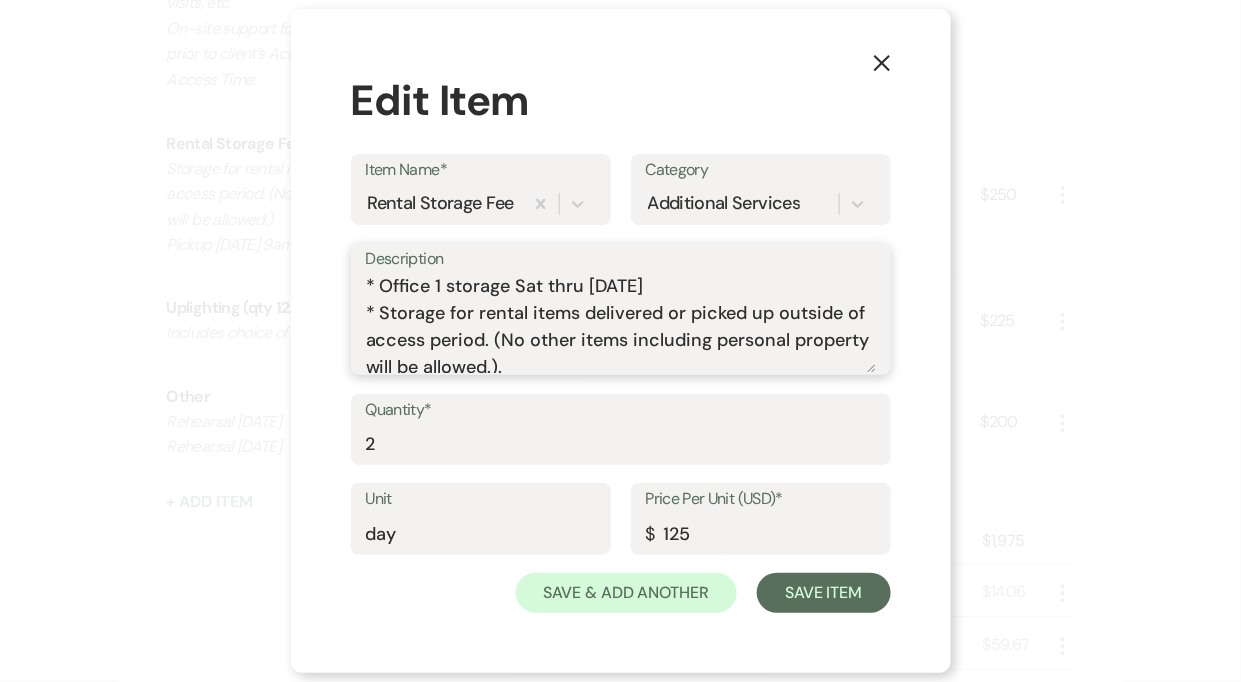 scroll, scrollTop: 35, scrollLeft: 0, axis: vertical 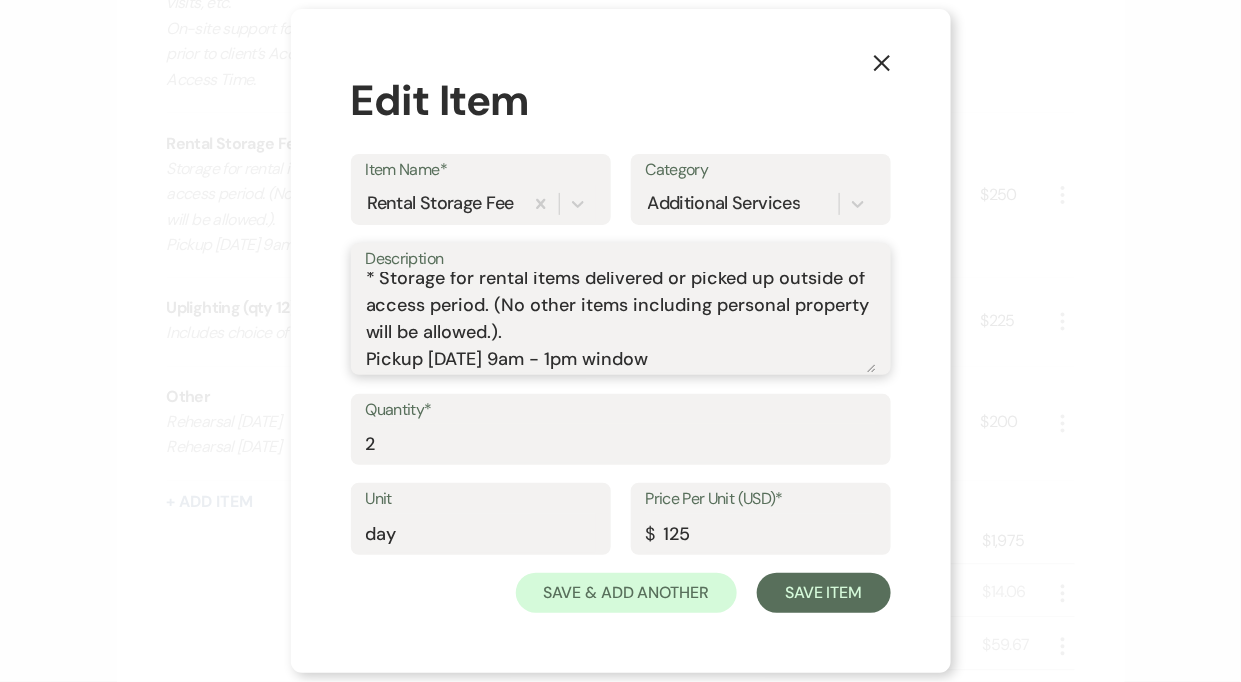 click on "* Office 1 storage Sat thru [DATE]
* Storage for rental items delivered or picked up outside of access period. (No other items including personal property will be allowed.).
Pickup [DATE] 9am - 1pm window" at bounding box center (621, 323) 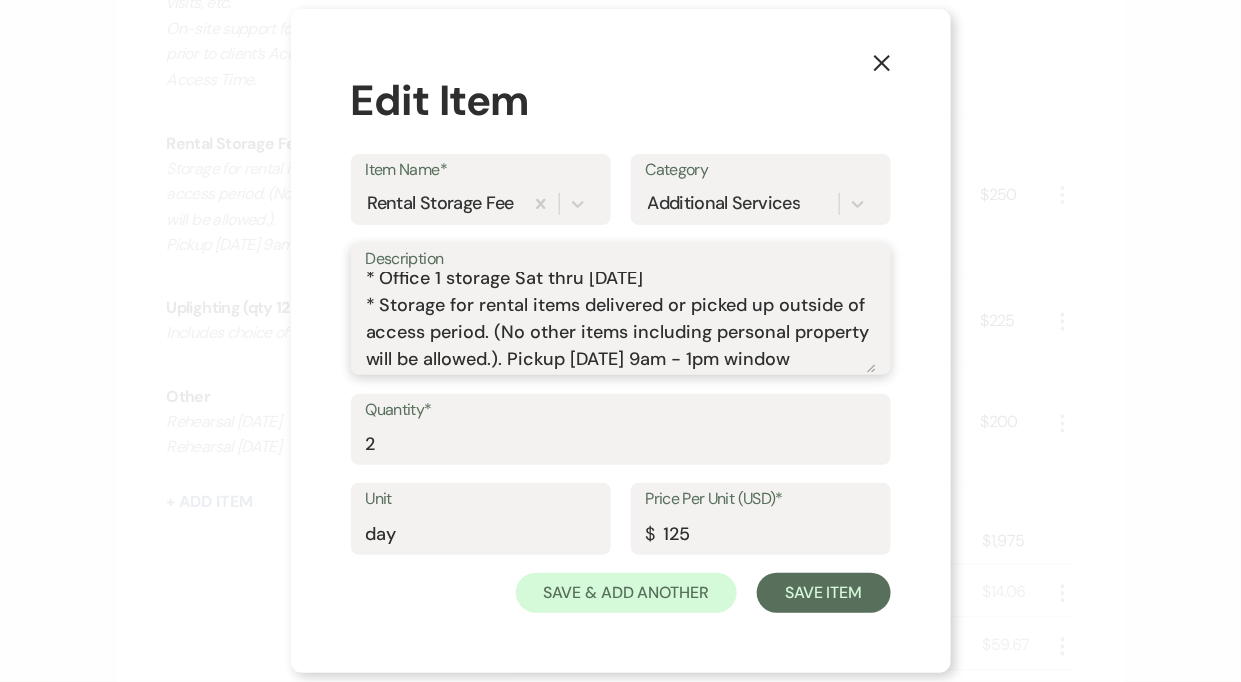 scroll, scrollTop: 8, scrollLeft: 0, axis: vertical 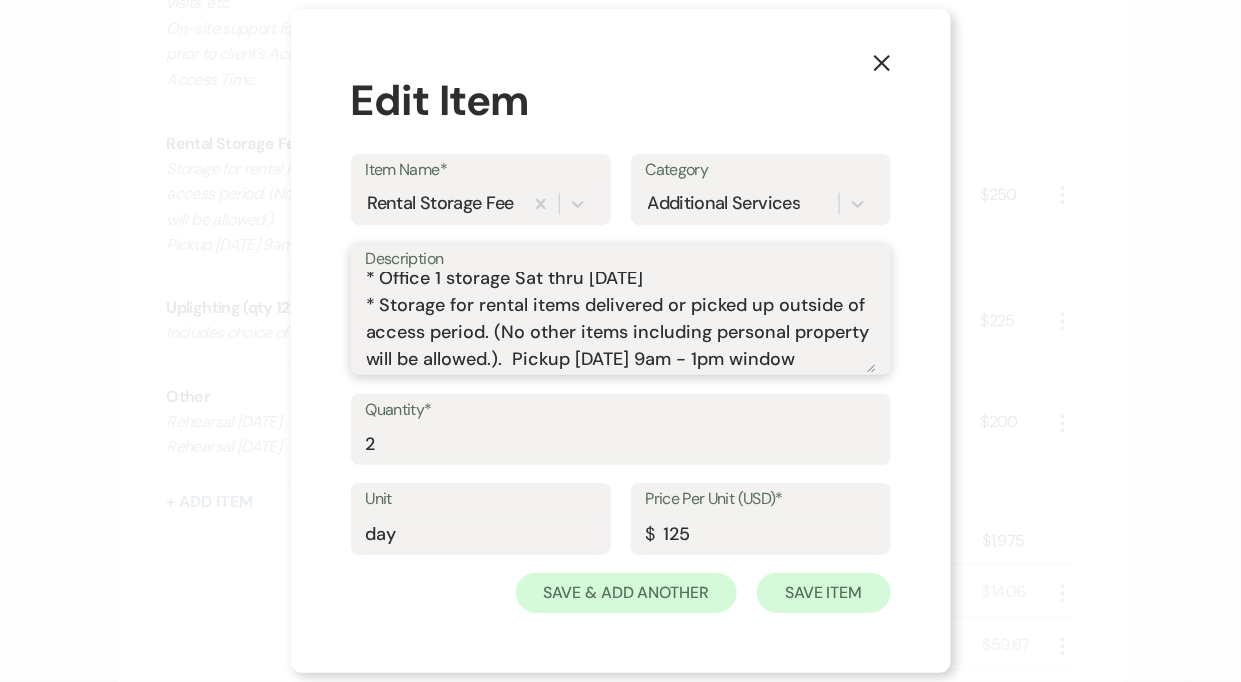 type on "* Office 1 storage Sat thru [DATE]
* Storage for rental items delivered or picked up outside of access period. (No other items including personal property will be allowed.).  Pickup [DATE] 9am - 1pm window" 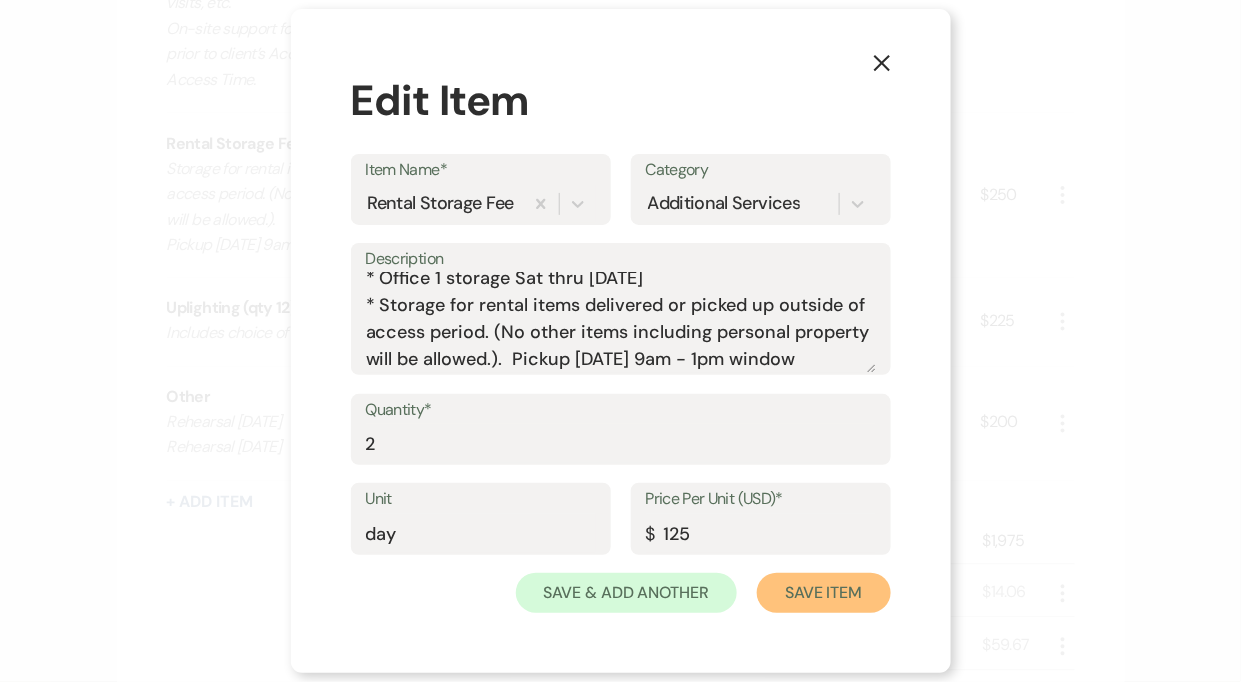 click on "Save Item" at bounding box center [823, 593] 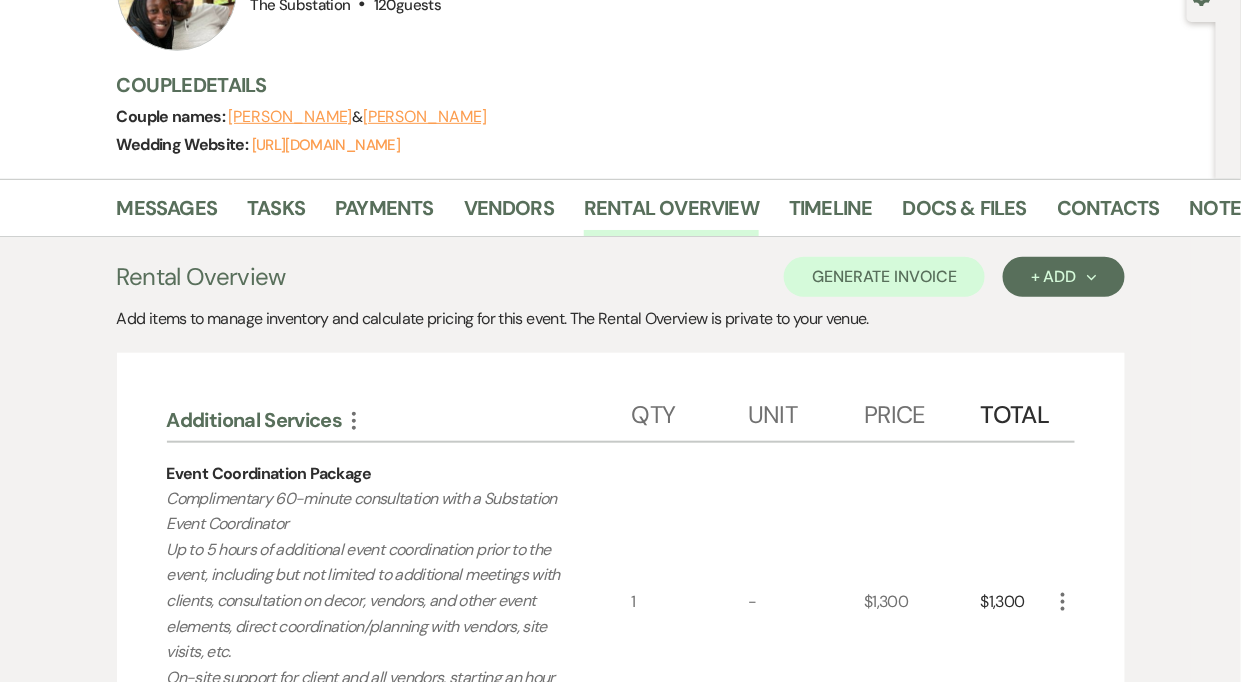 scroll, scrollTop: 179, scrollLeft: 0, axis: vertical 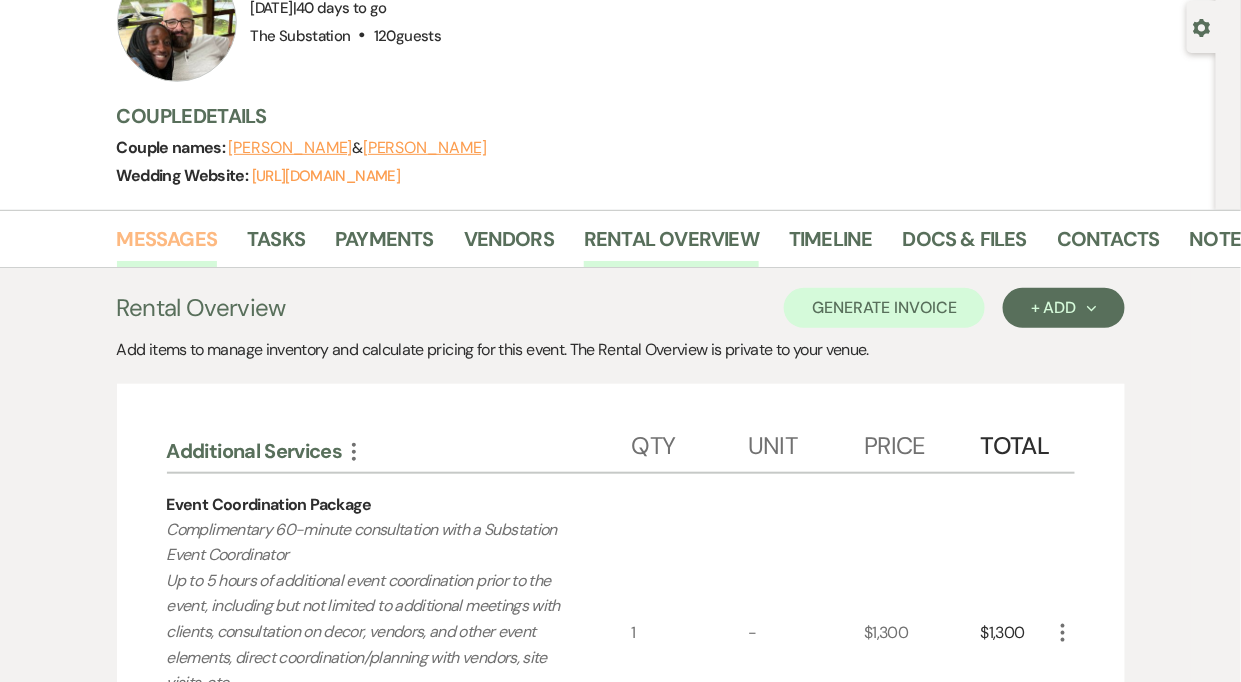 click on "Messages" at bounding box center (167, 245) 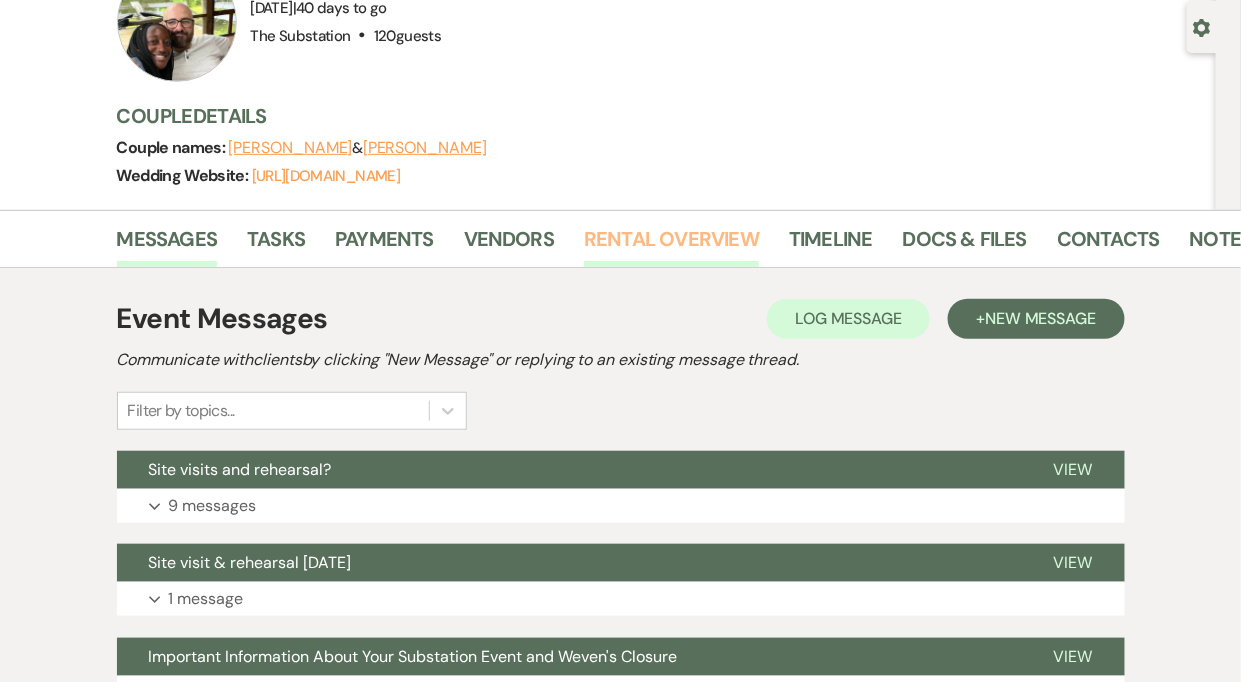 click on "Rental Overview" at bounding box center (671, 245) 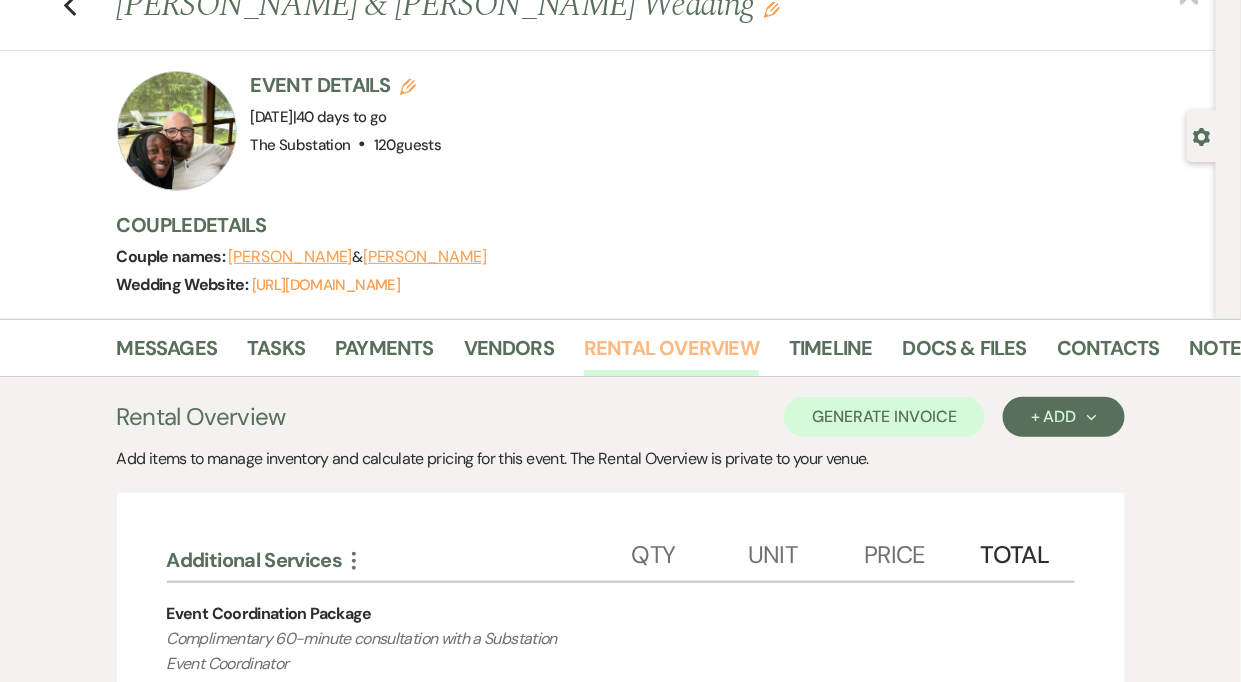 scroll, scrollTop: 0, scrollLeft: 0, axis: both 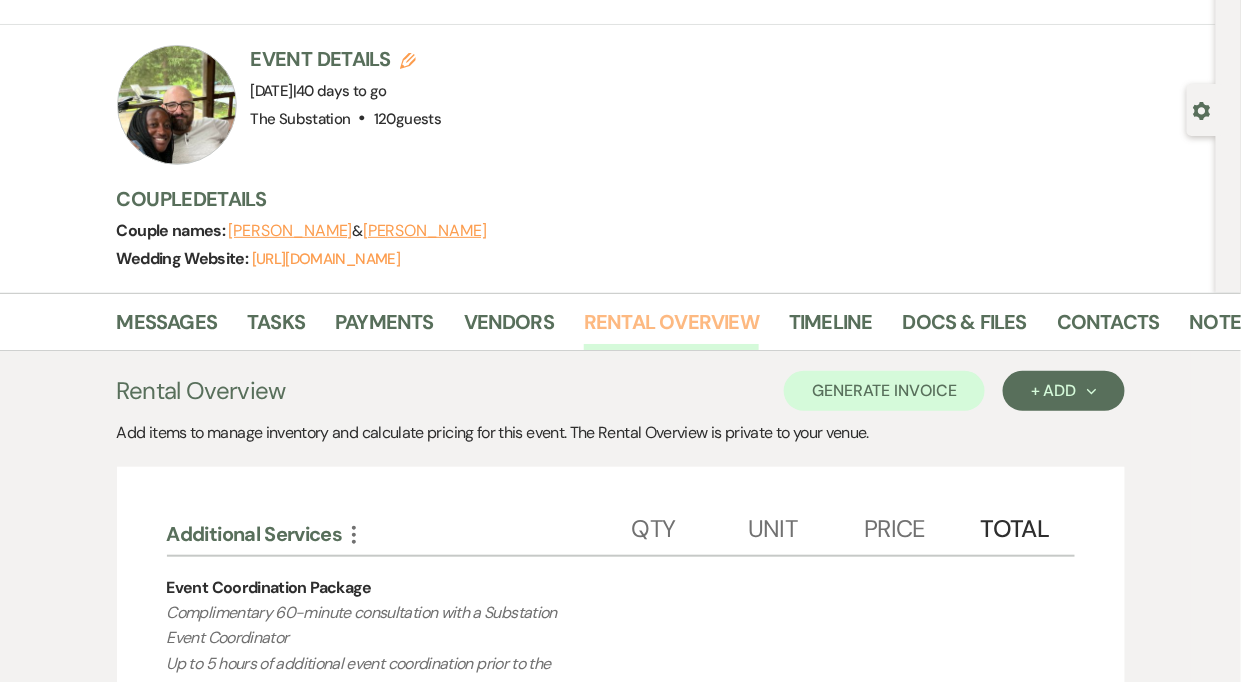 click on "Rental Overview" at bounding box center [671, 328] 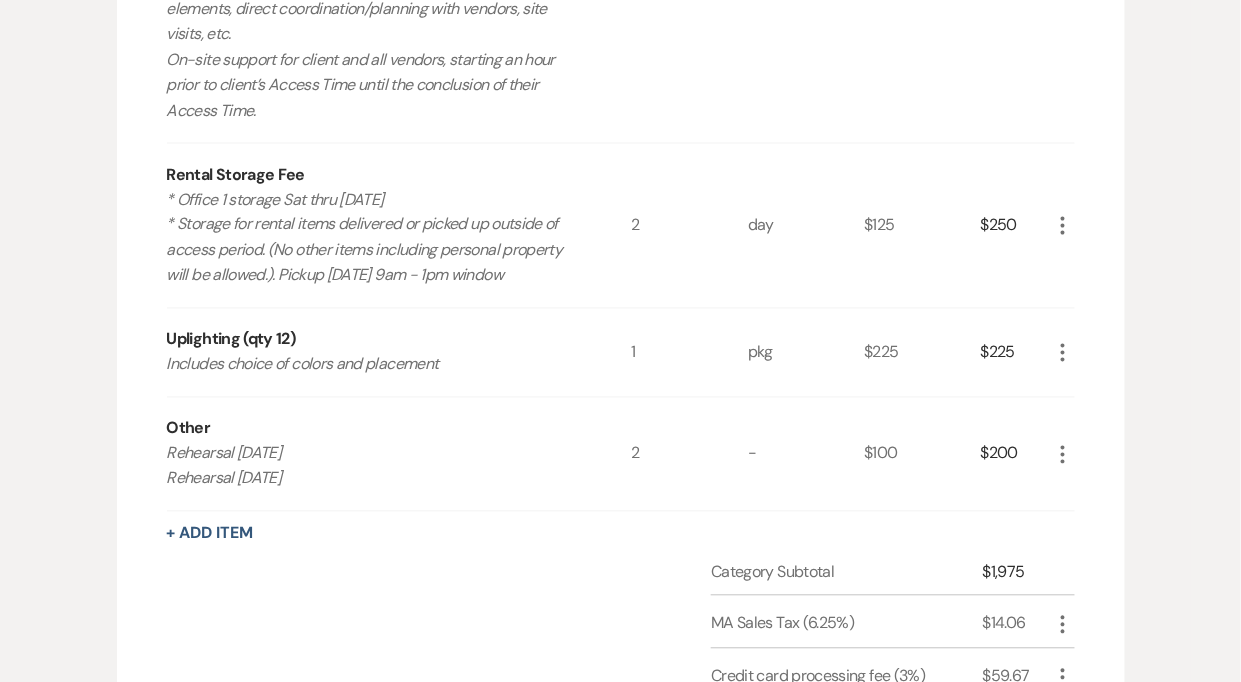 scroll, scrollTop: 826, scrollLeft: 0, axis: vertical 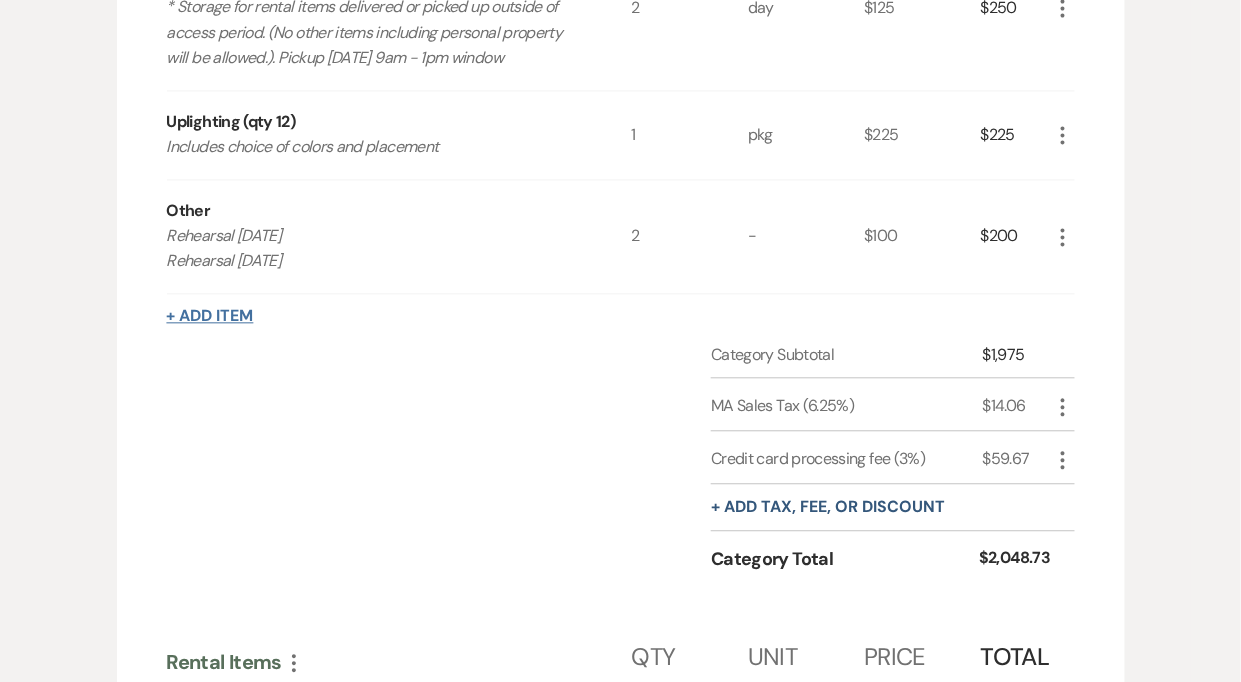 click on "+ Add Item" at bounding box center [210, 316] 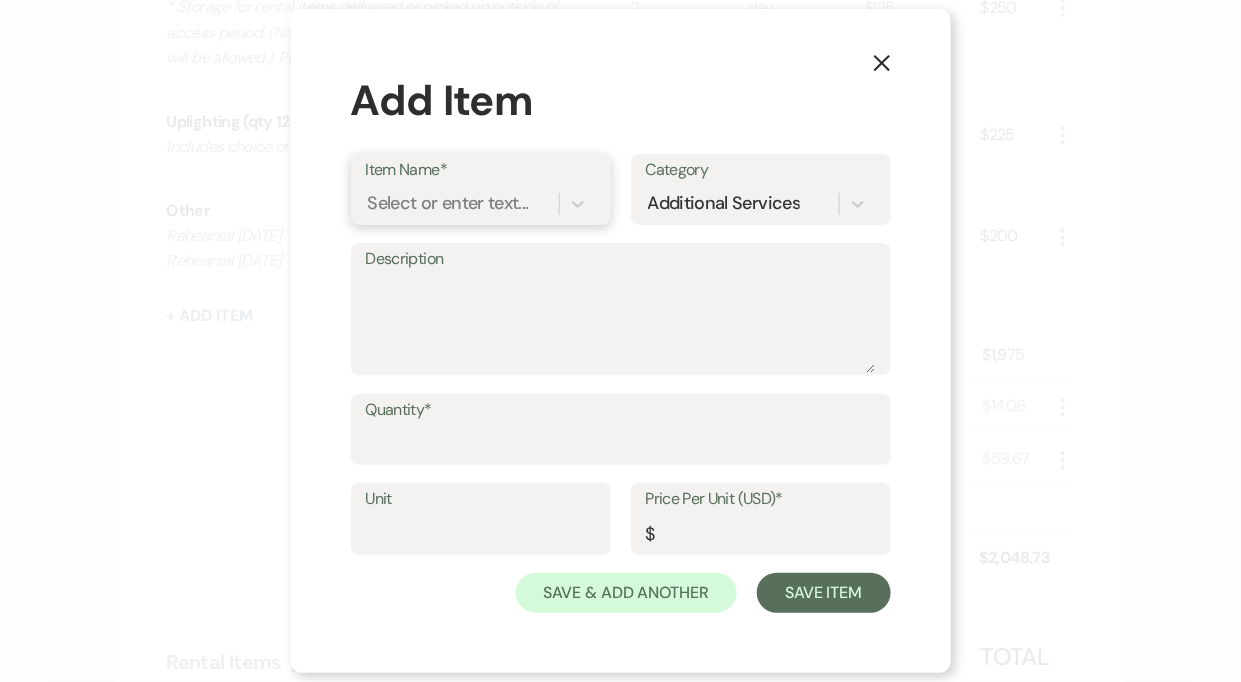 click on "Select or enter text..." at bounding box center [448, 203] 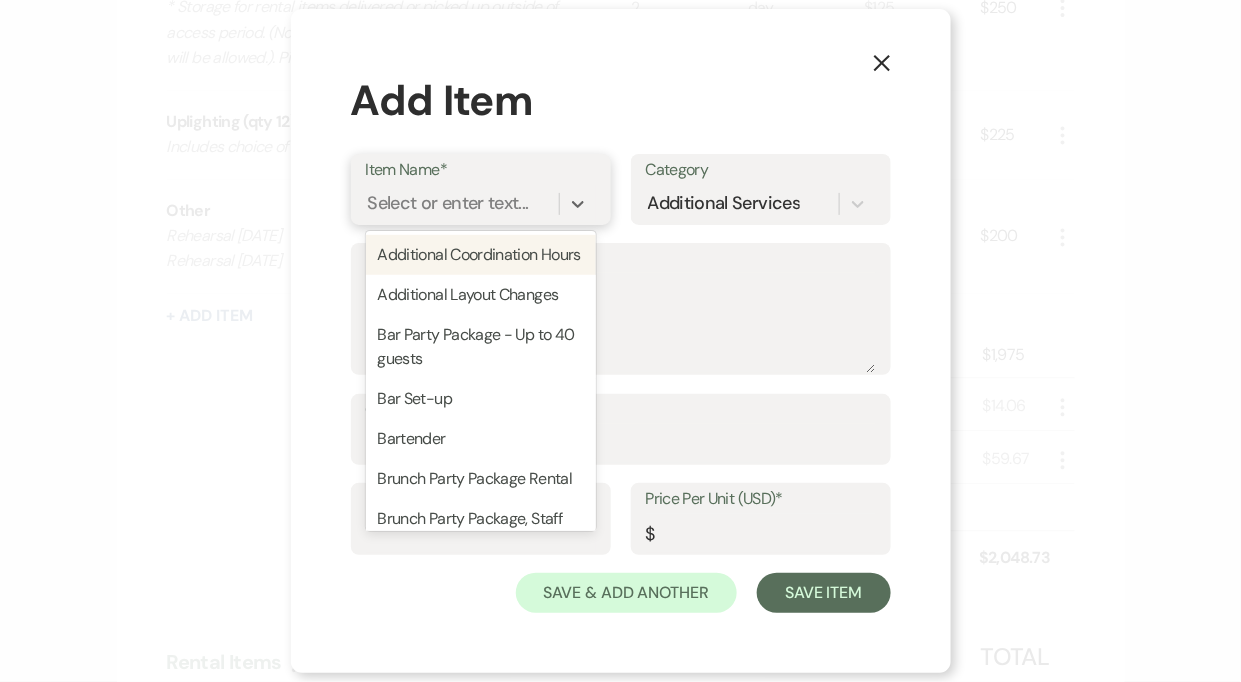 click on "Additional Coordination Hours" at bounding box center [481, 255] 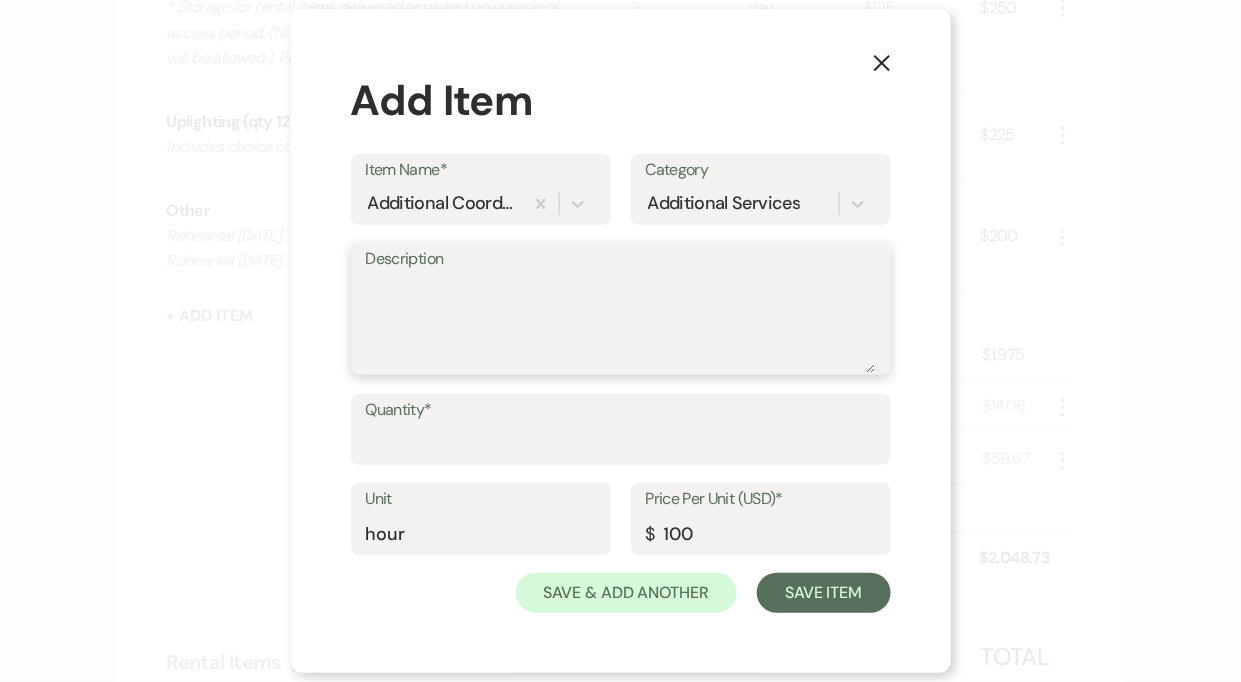 click on "Description" at bounding box center (621, 323) 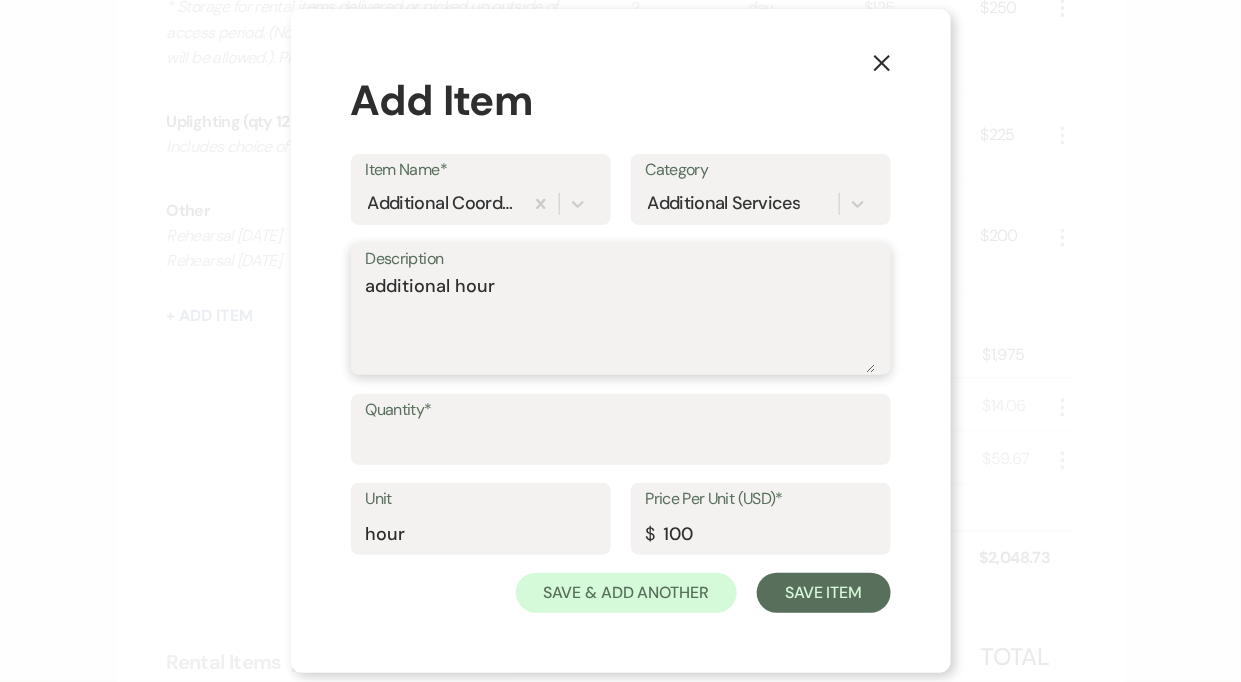 type on "additional hour" 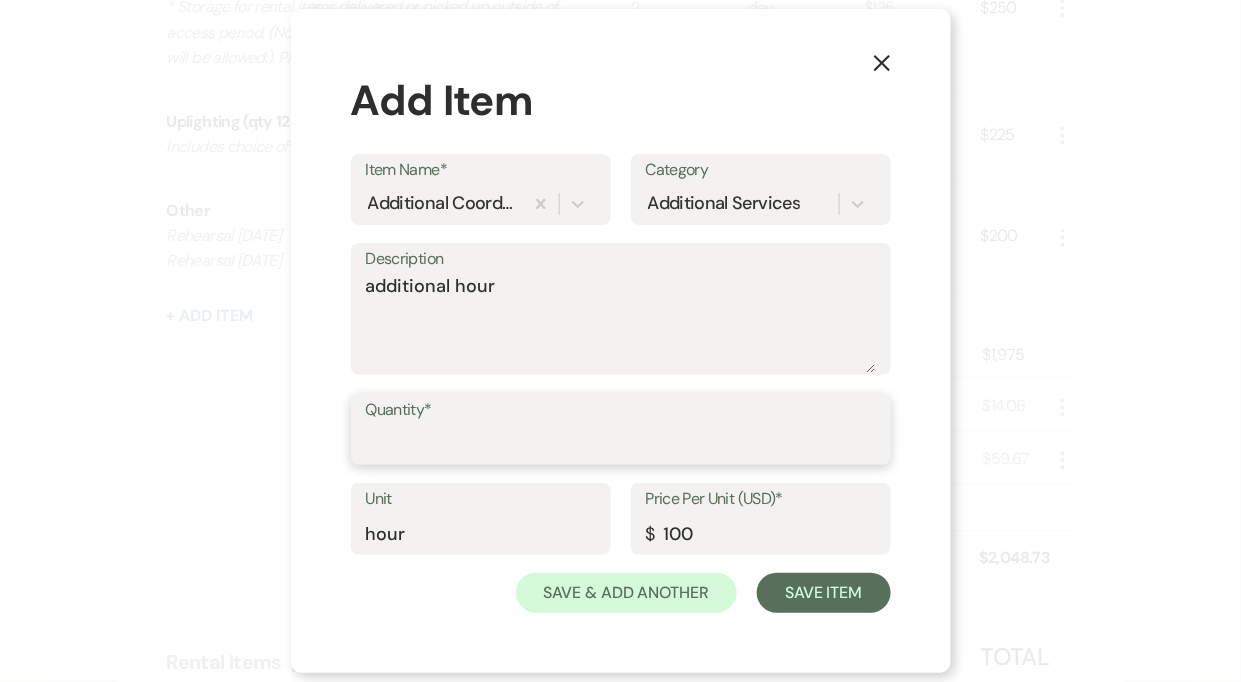 click on "Quantity*" at bounding box center (621, 443) 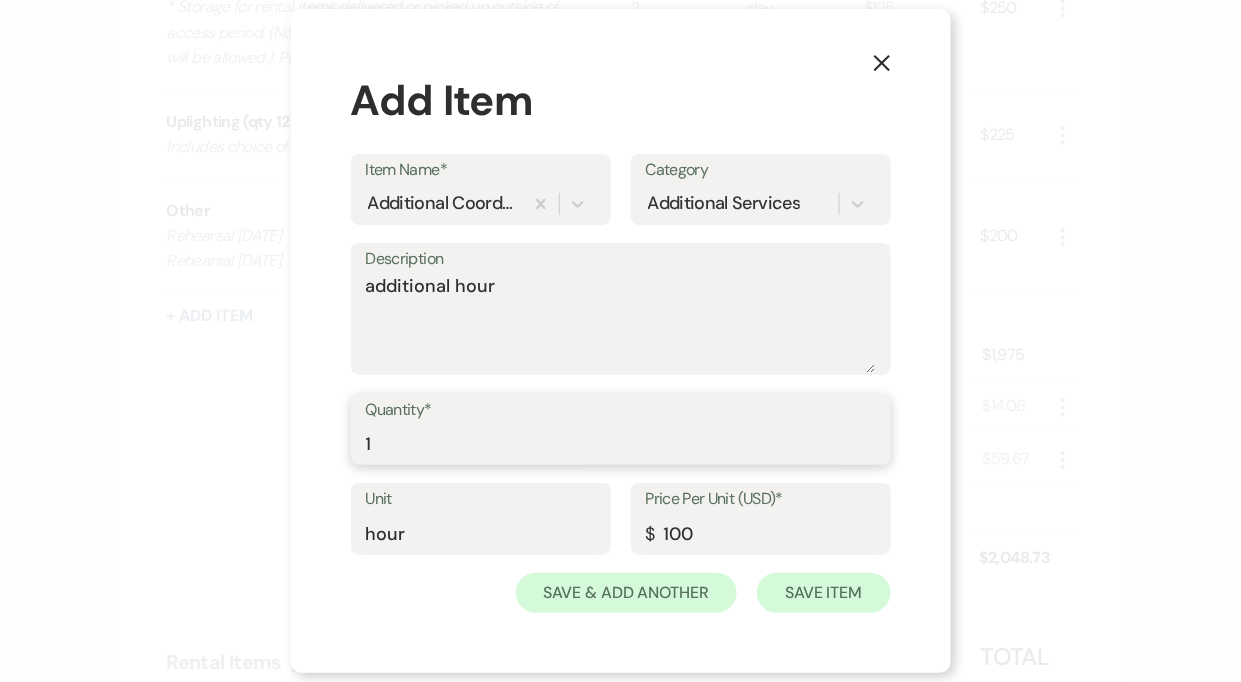 type on "1" 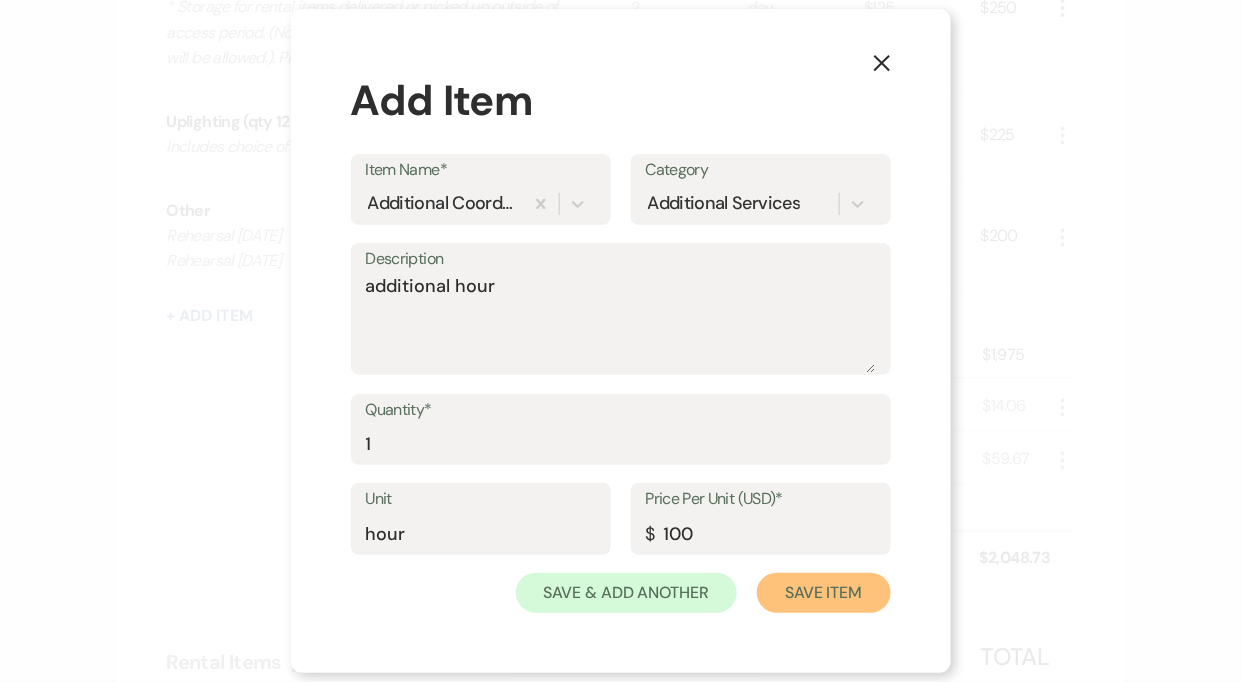 click on "Save Item" at bounding box center (823, 593) 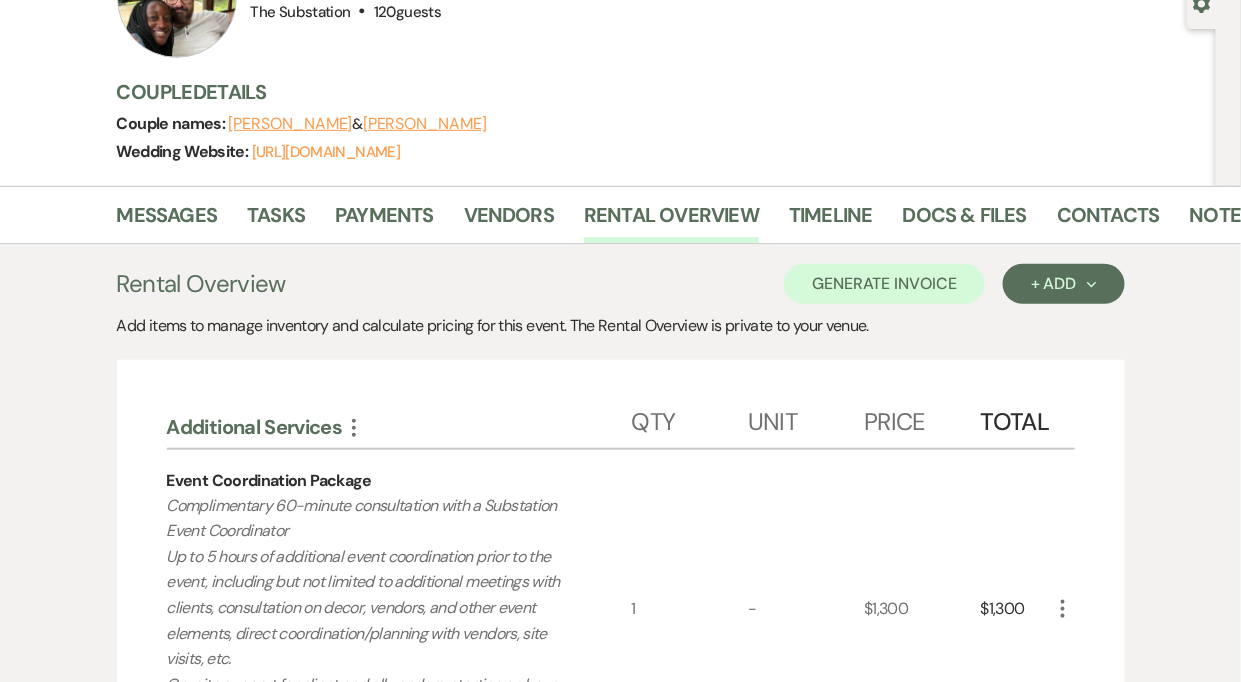 scroll, scrollTop: 0, scrollLeft: 0, axis: both 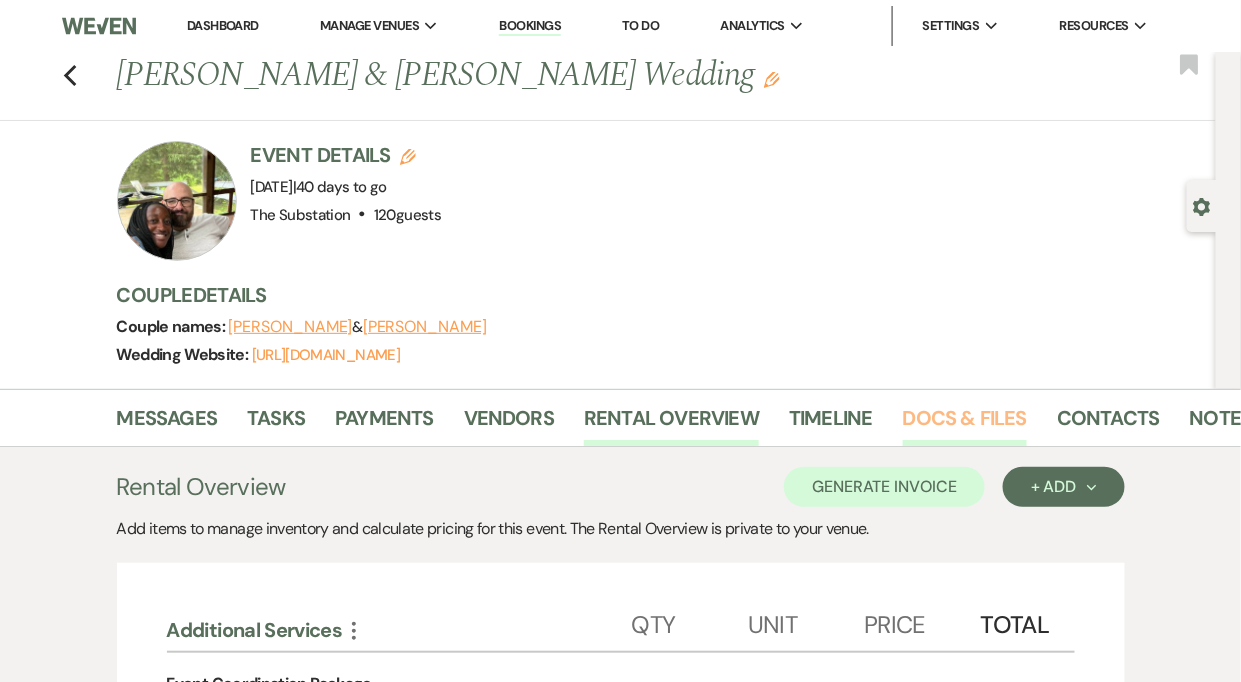 click on "Docs & Files" at bounding box center [965, 424] 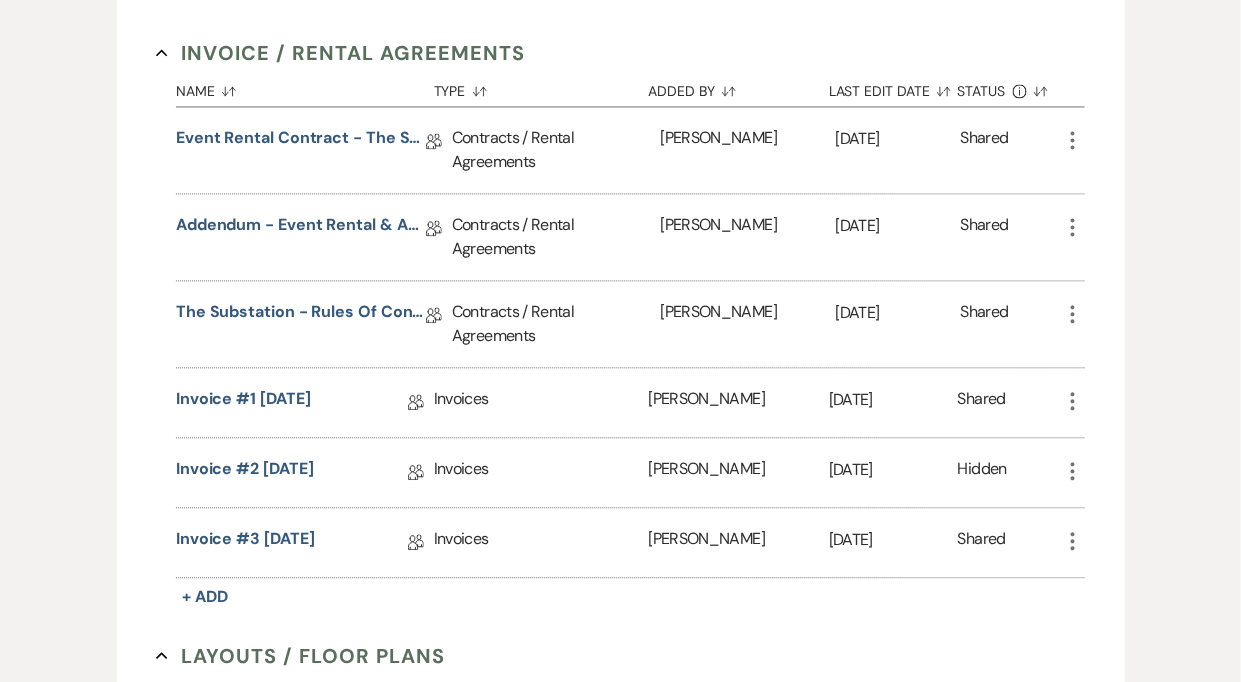 scroll, scrollTop: 1072, scrollLeft: 0, axis: vertical 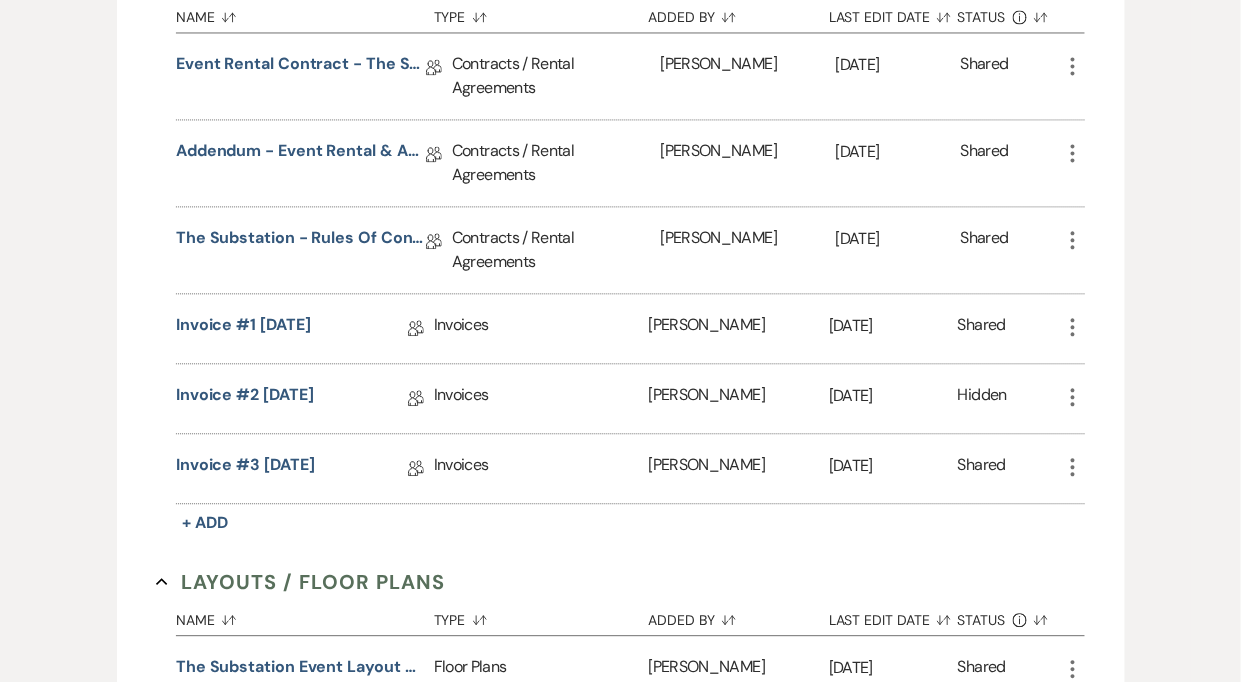 click on "More" 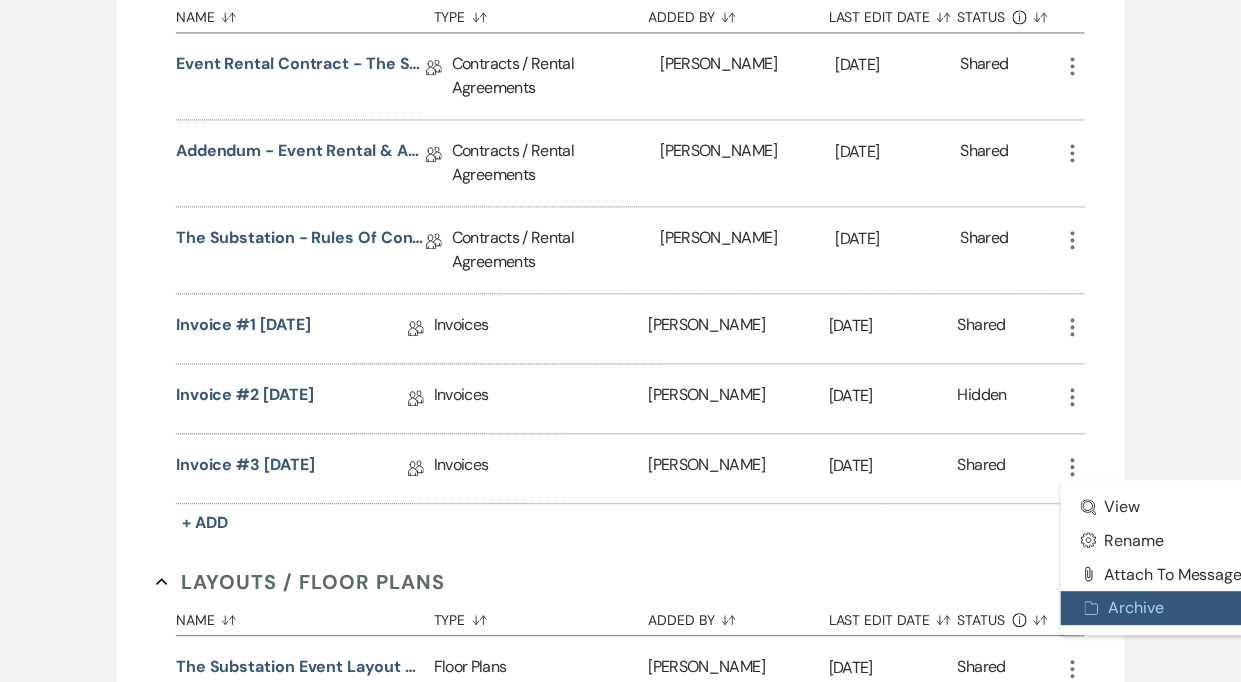 click on "Archive Archive" at bounding box center [1162, 608] 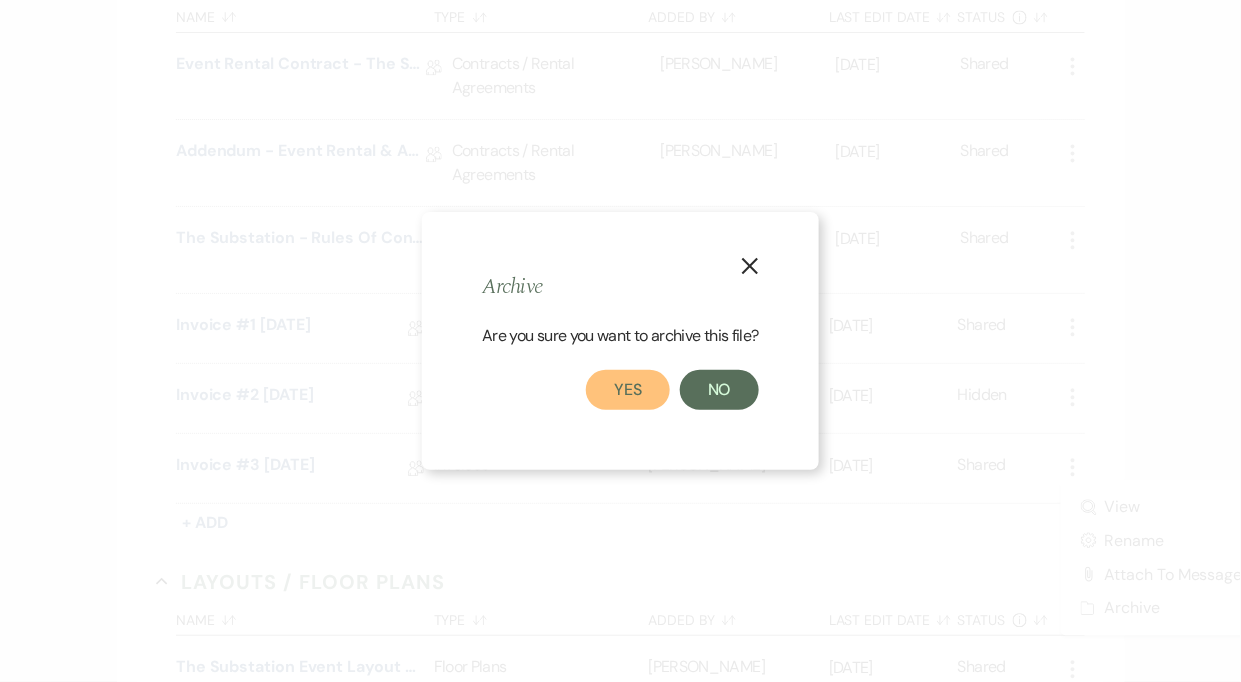 click on "Yes" at bounding box center (628, 390) 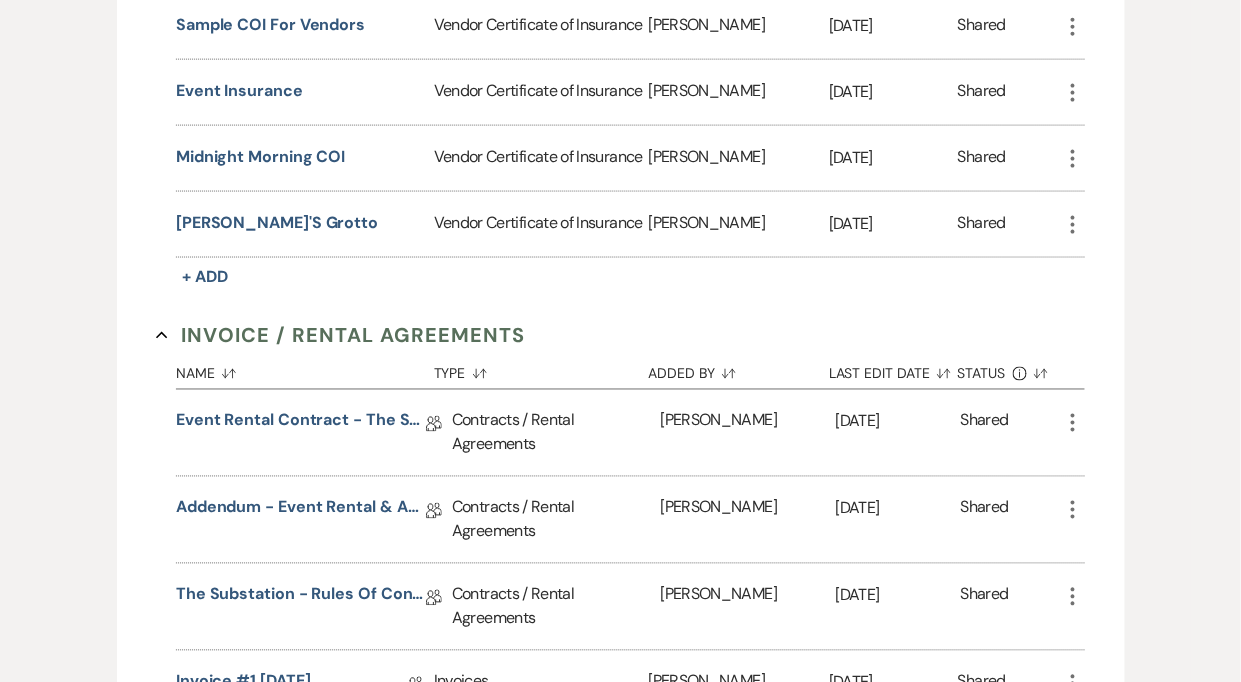 scroll, scrollTop: 0, scrollLeft: 0, axis: both 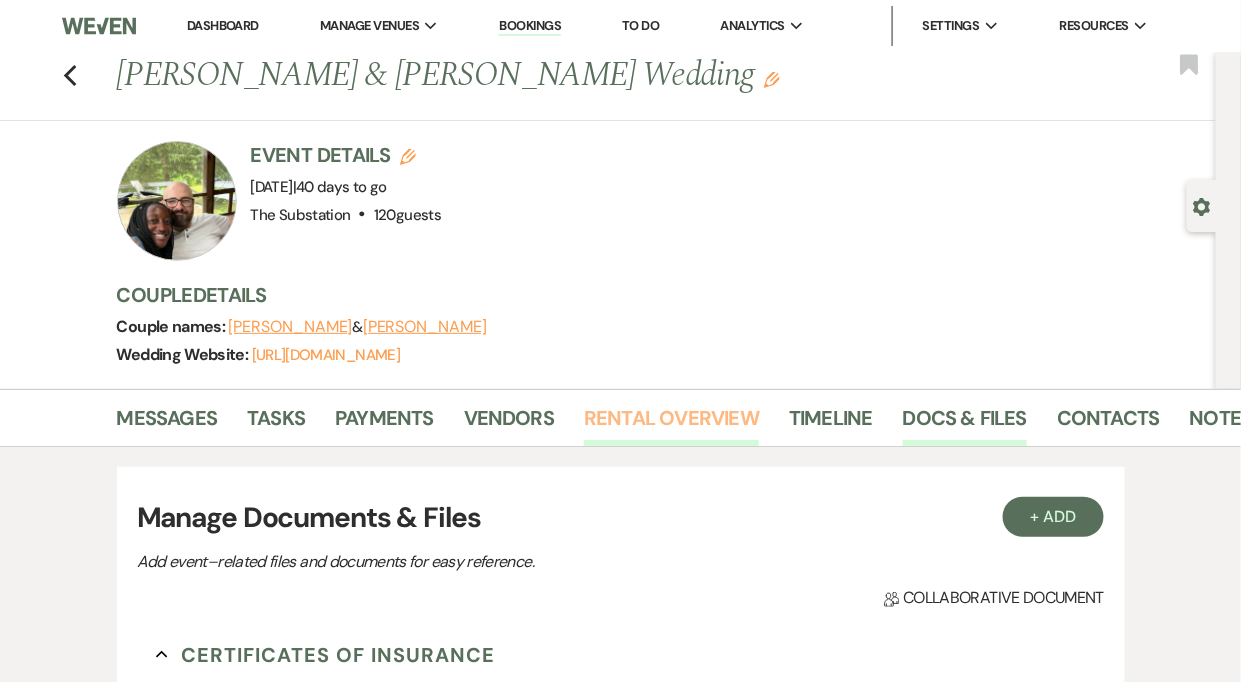 click on "Rental Overview" at bounding box center (671, 424) 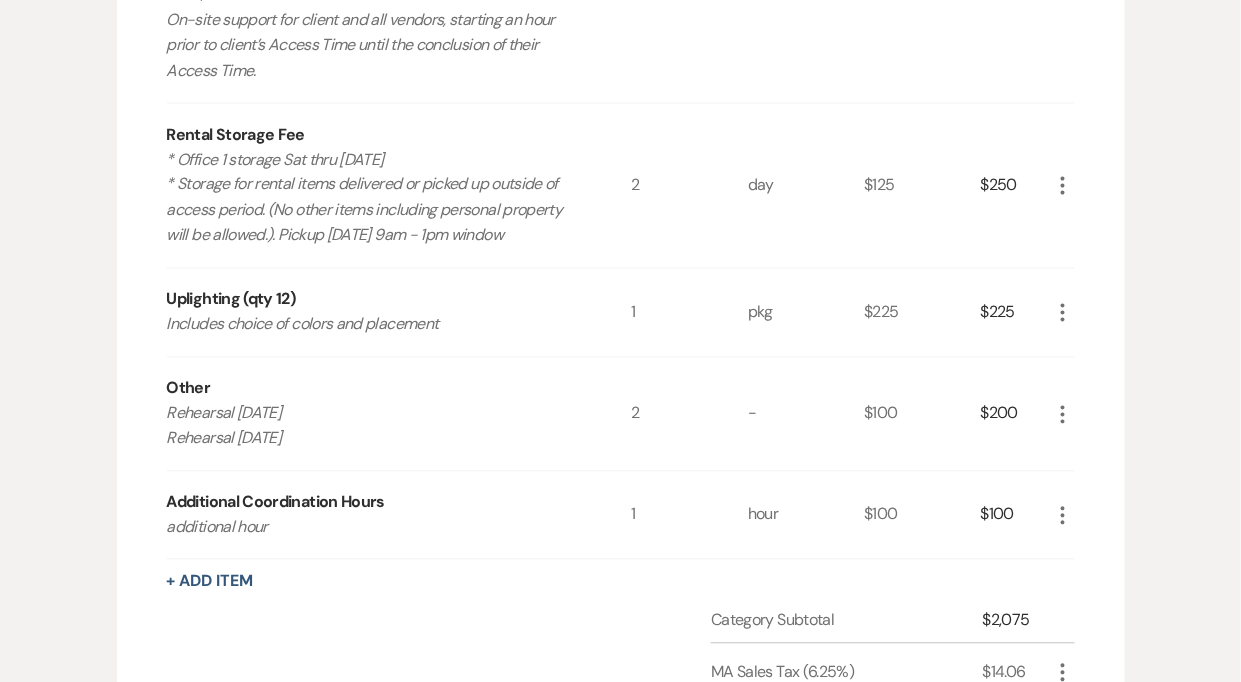 scroll, scrollTop: 884, scrollLeft: 0, axis: vertical 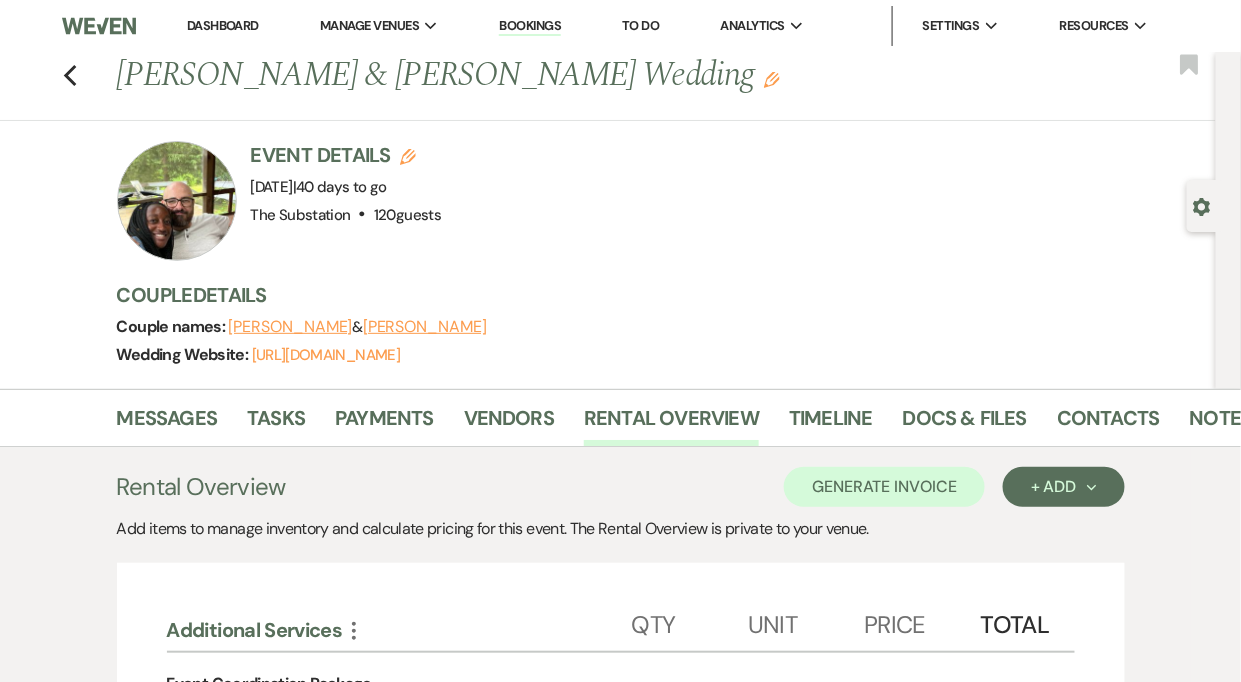 click on "Dashboard" at bounding box center (223, 25) 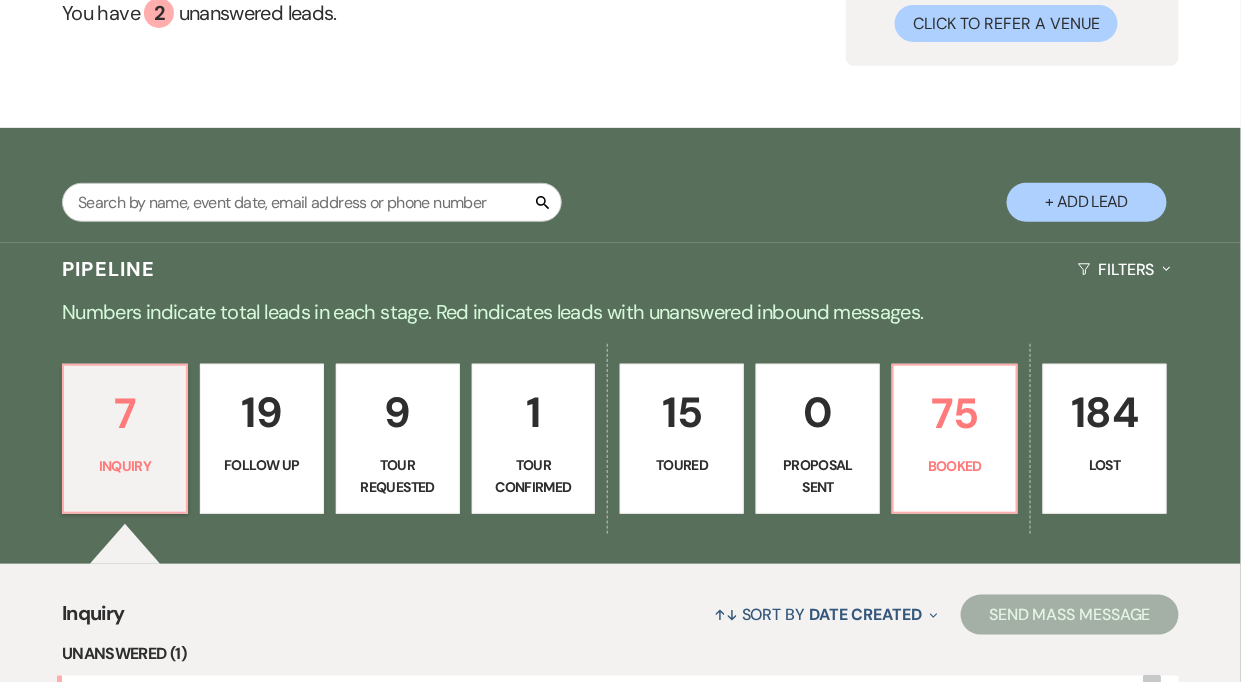 scroll, scrollTop: 204, scrollLeft: 0, axis: vertical 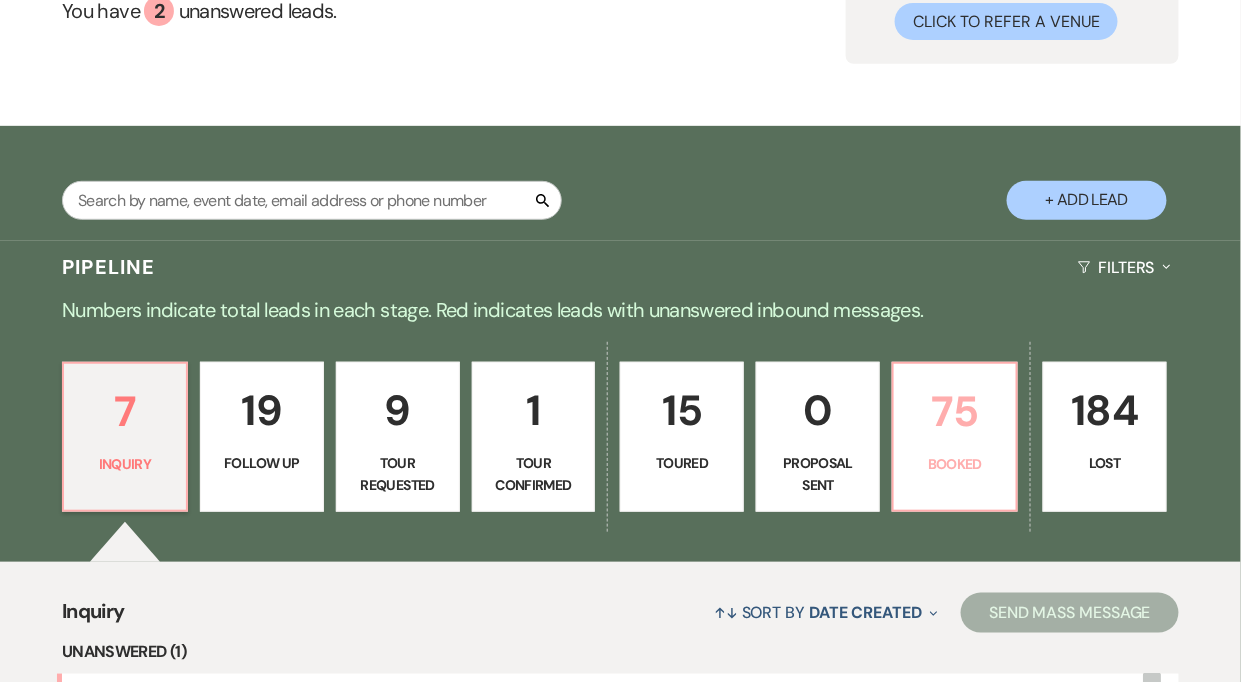click on "75 Booked" at bounding box center (955, 437) 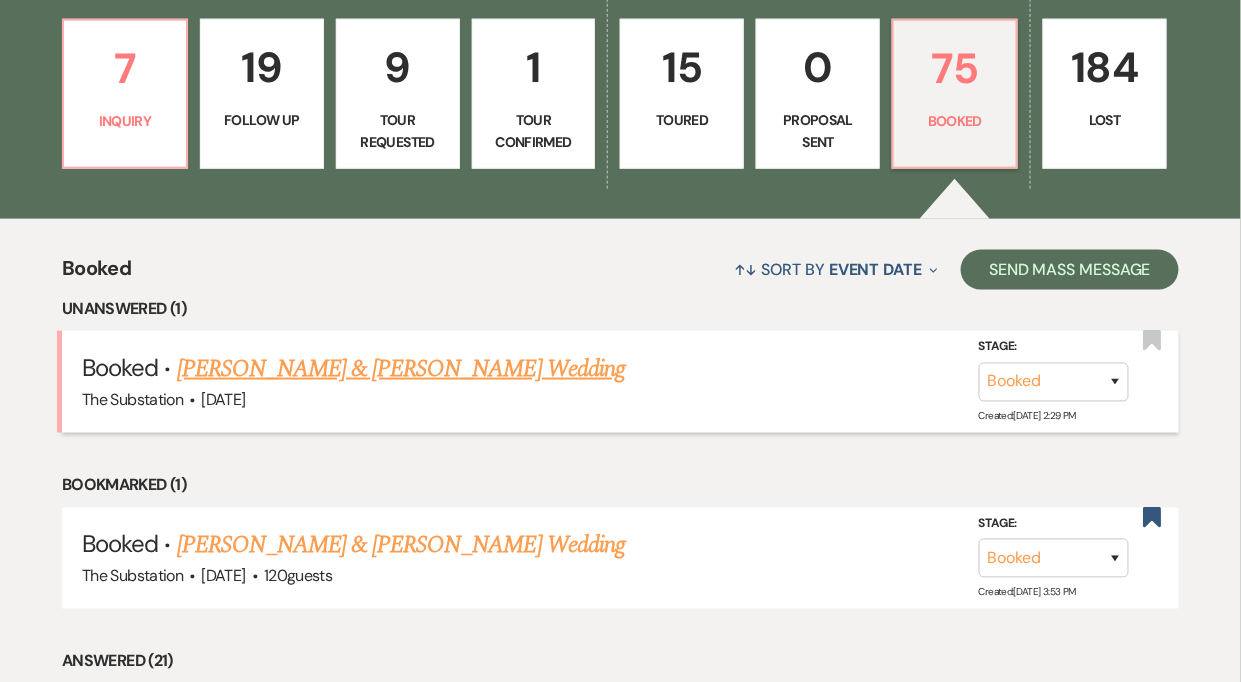scroll, scrollTop: 549, scrollLeft: 0, axis: vertical 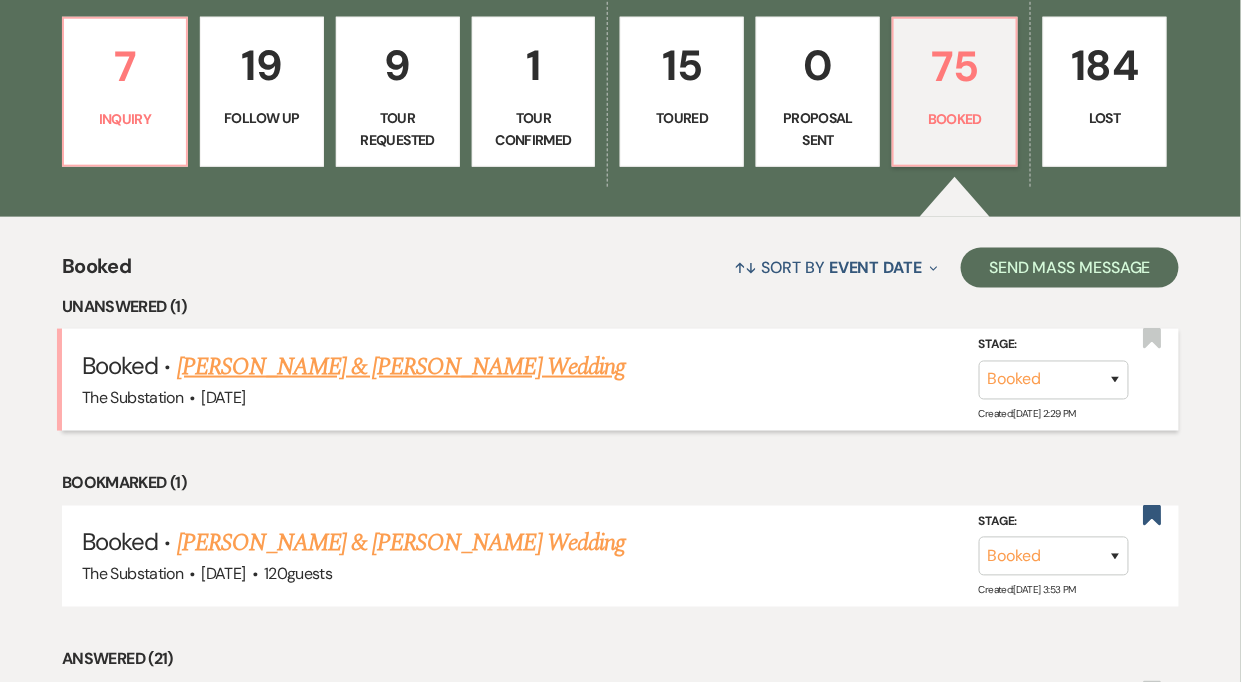 click on "[PERSON_NAME] & [PERSON_NAME] Wedding" at bounding box center (401, 367) 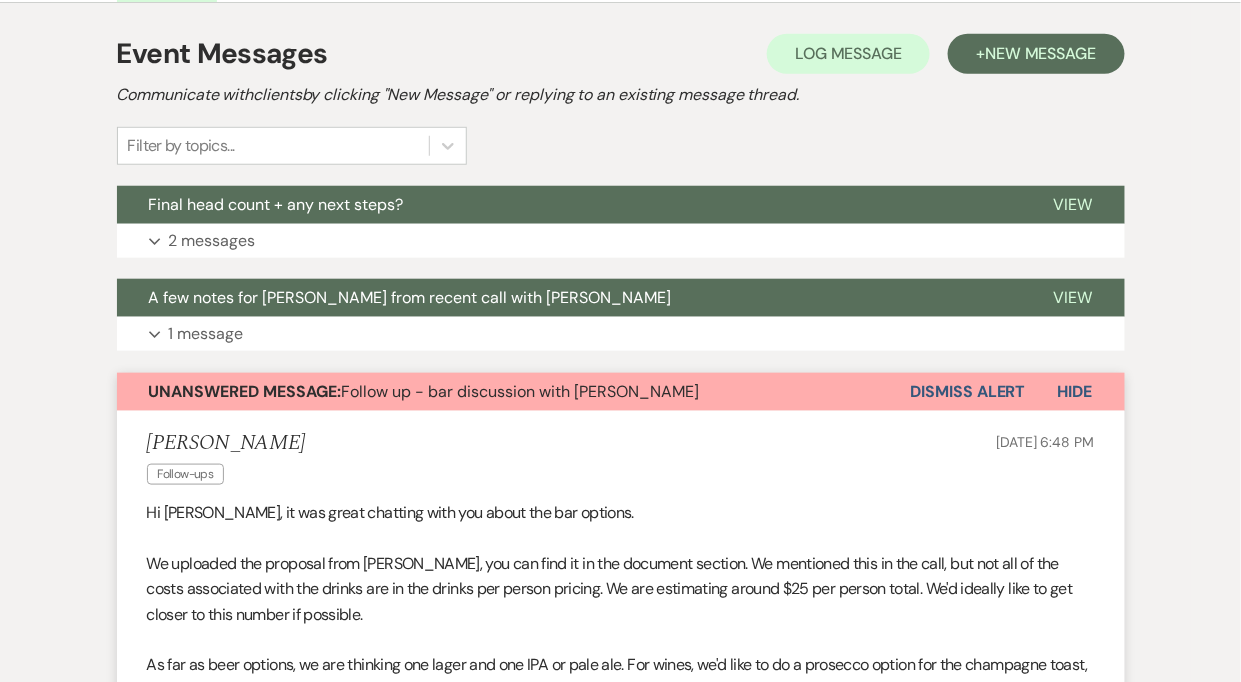 scroll, scrollTop: 387, scrollLeft: 0, axis: vertical 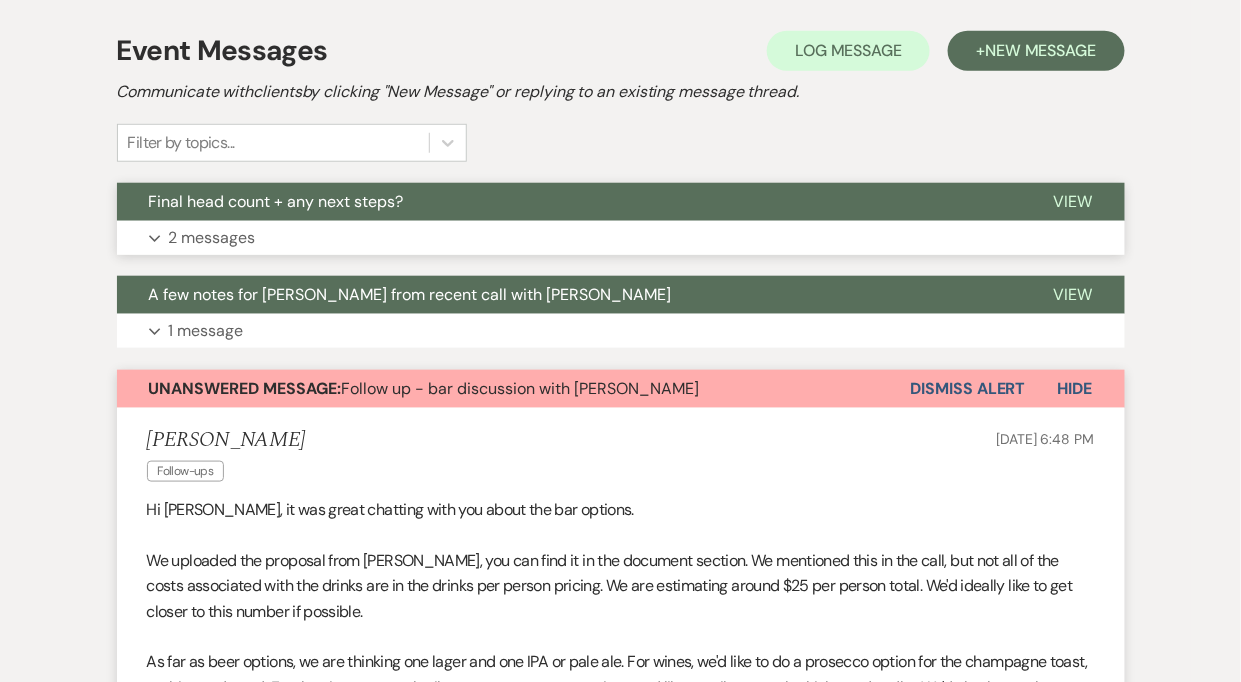 click on "Expand 2 messages" at bounding box center (621, 238) 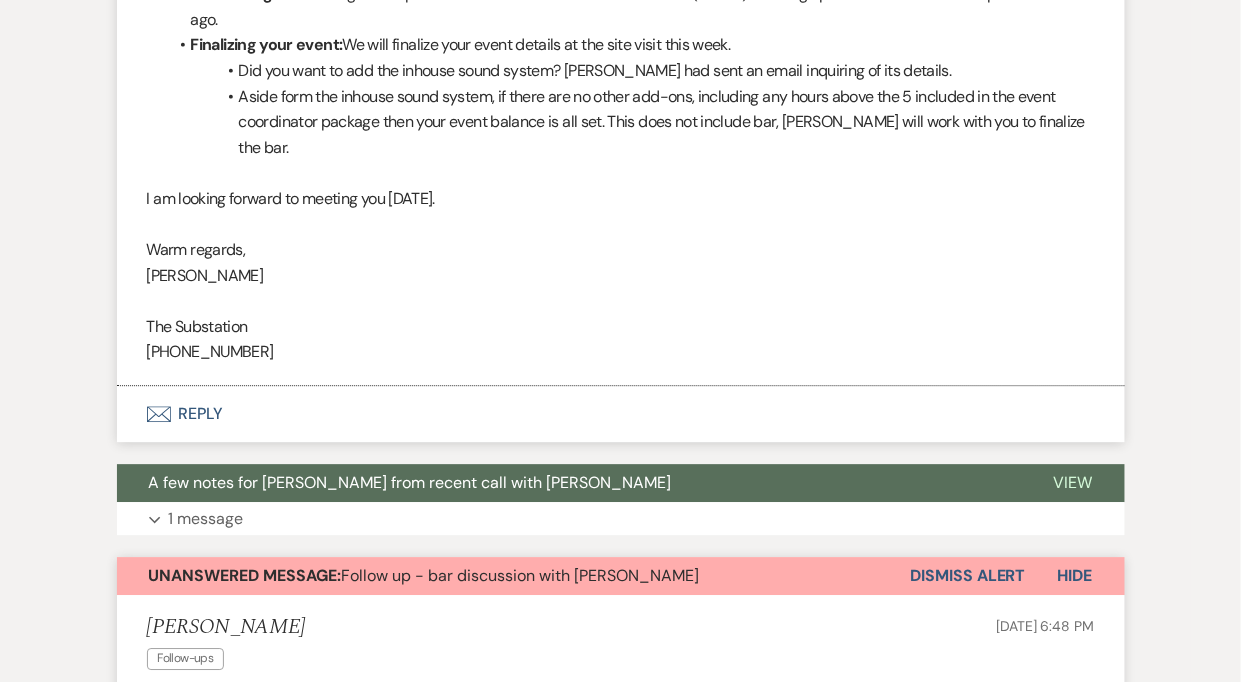 scroll, scrollTop: 1304, scrollLeft: 0, axis: vertical 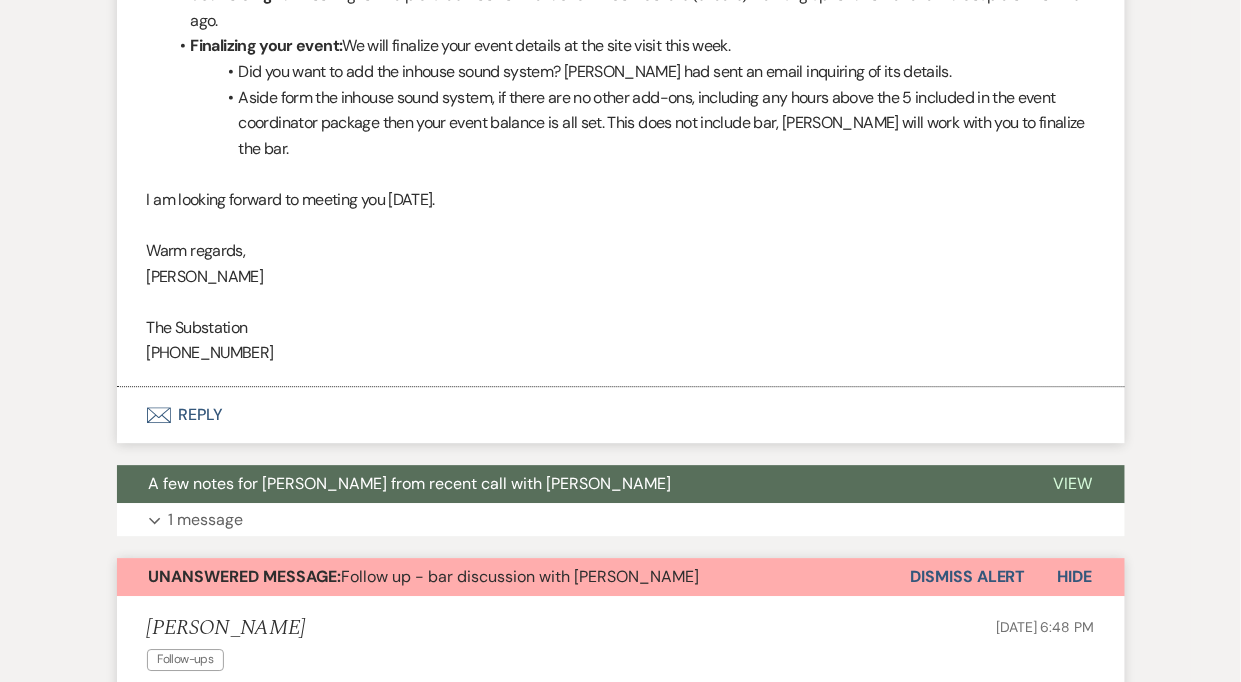 click on "Envelope Reply" at bounding box center (621, 415) 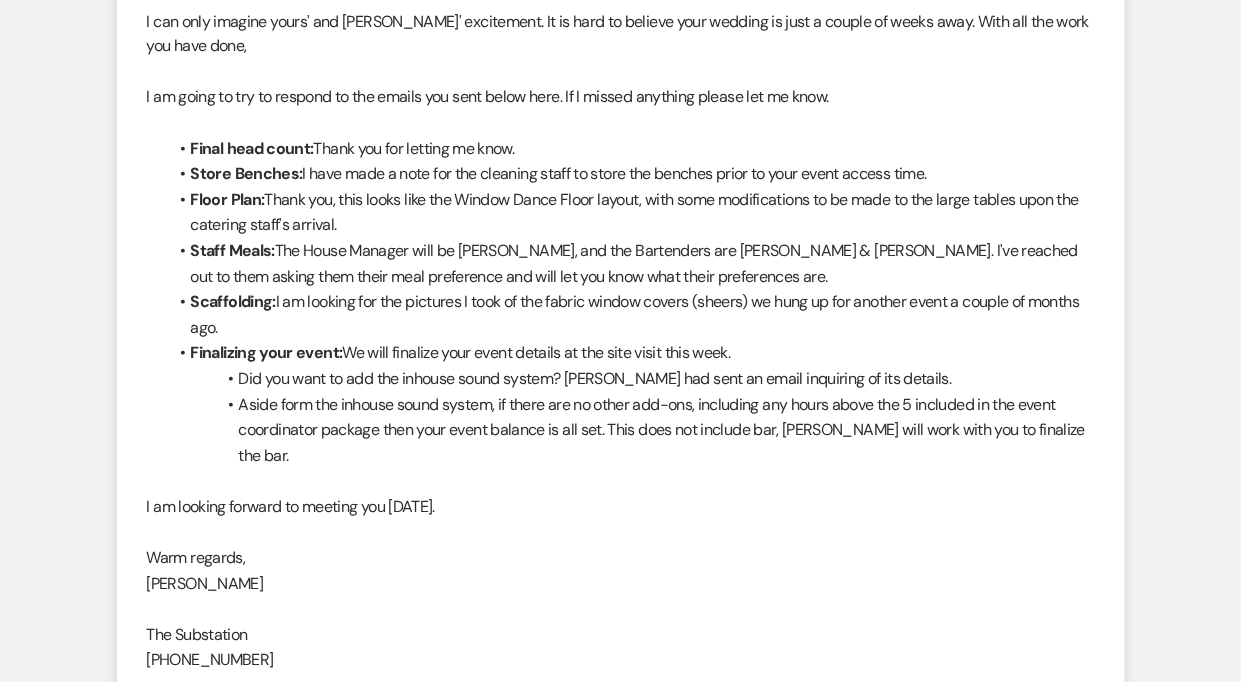 scroll, scrollTop: 964, scrollLeft: 0, axis: vertical 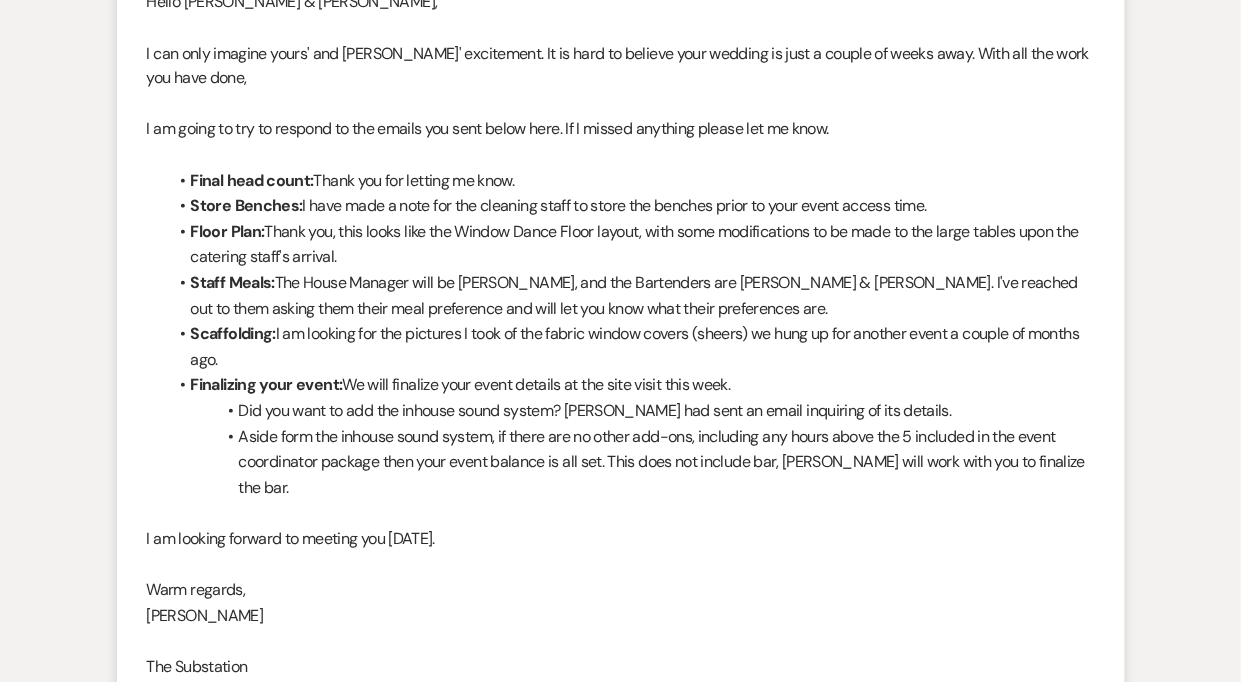 click on "Staff Meals:  The House Manager will be [PERSON_NAME], and the Bartenders are [PERSON_NAME] & [PERSON_NAME]. I've reached out to them asking them their meal preference and will let you know what their preferences are." at bounding box center [631, 296] 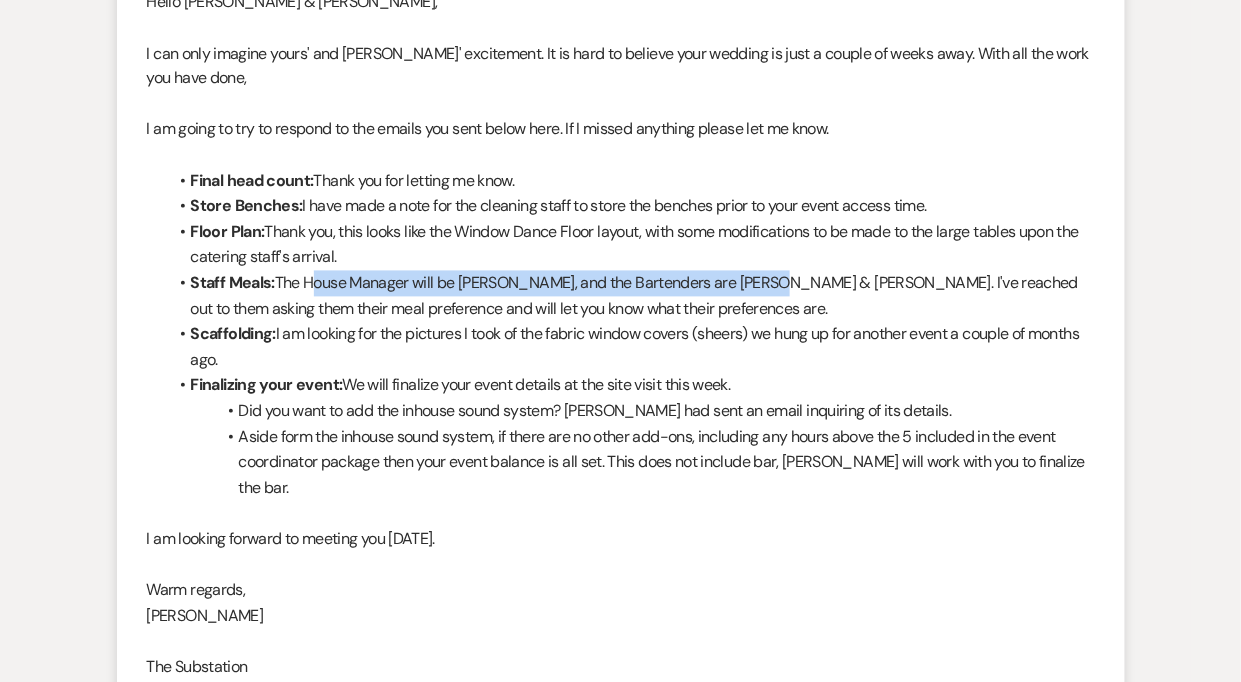 drag, startPoint x: 312, startPoint y: 281, endPoint x: 758, endPoint y: 281, distance: 446 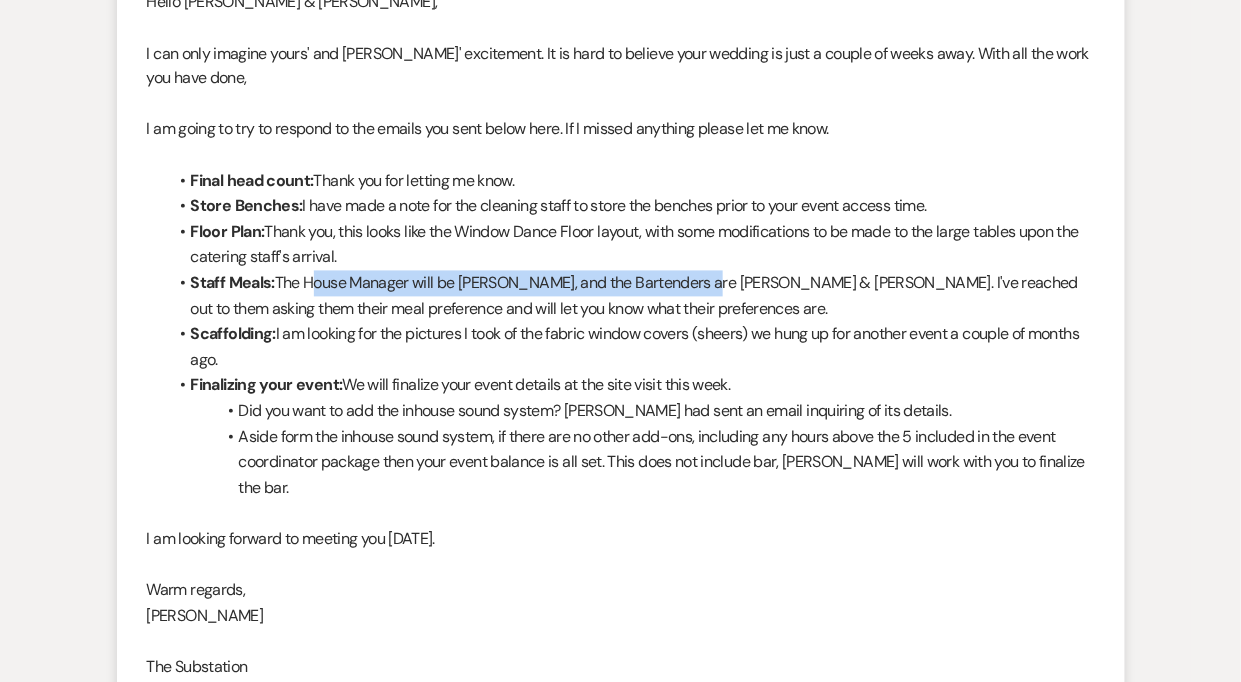 drag, startPoint x: 311, startPoint y: 284, endPoint x: 705, endPoint y: 279, distance: 394.03174 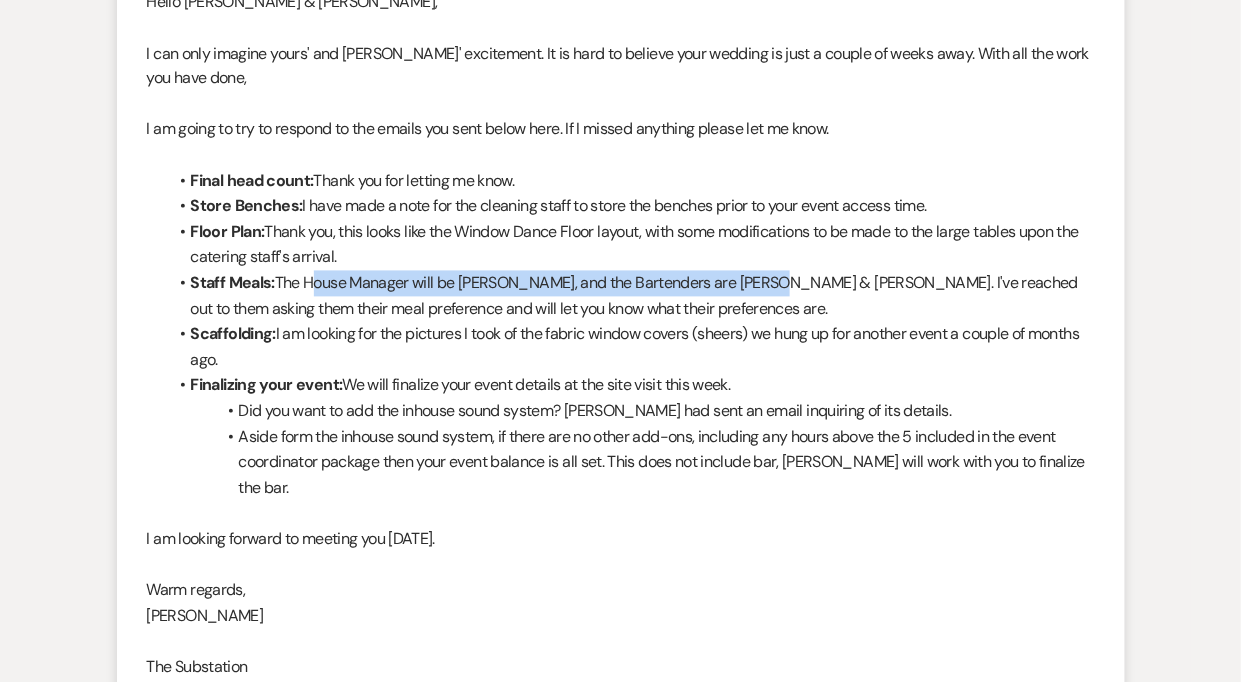 copy on "House Manager will be [PERSON_NAME], and the Bartenders are [PERSON_NAME] & [PERSON_NAME]" 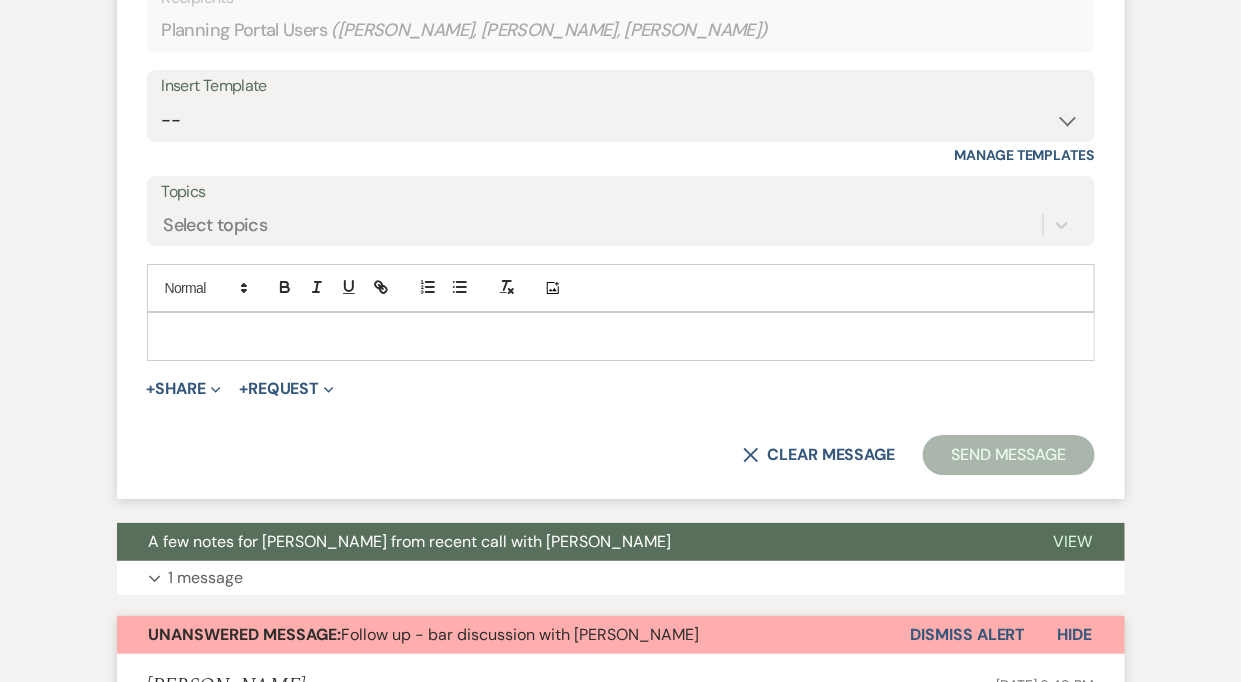 scroll, scrollTop: 1790, scrollLeft: 0, axis: vertical 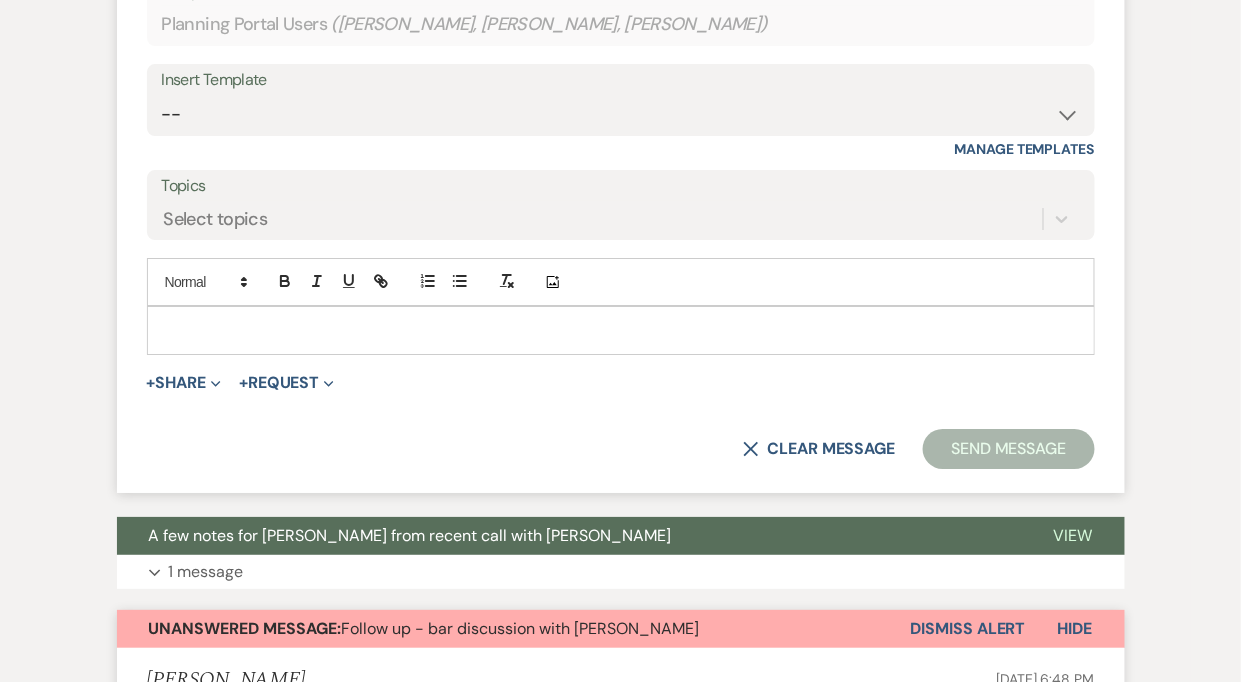 click at bounding box center (621, 330) 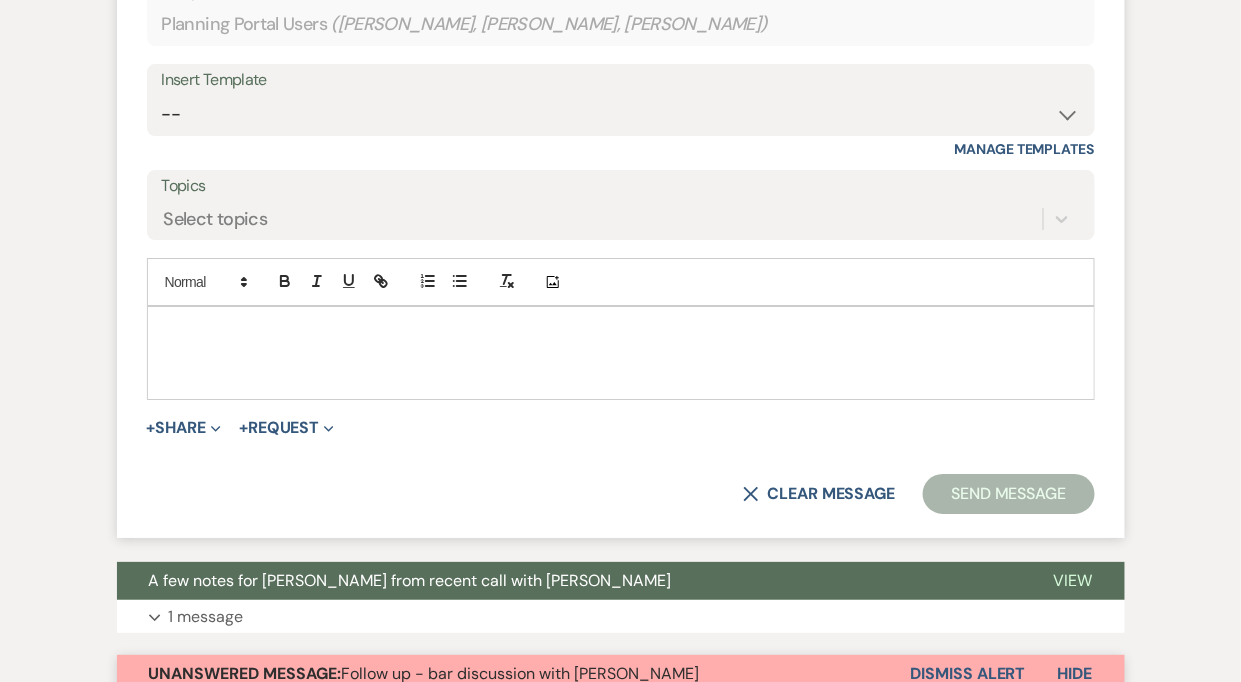 paste 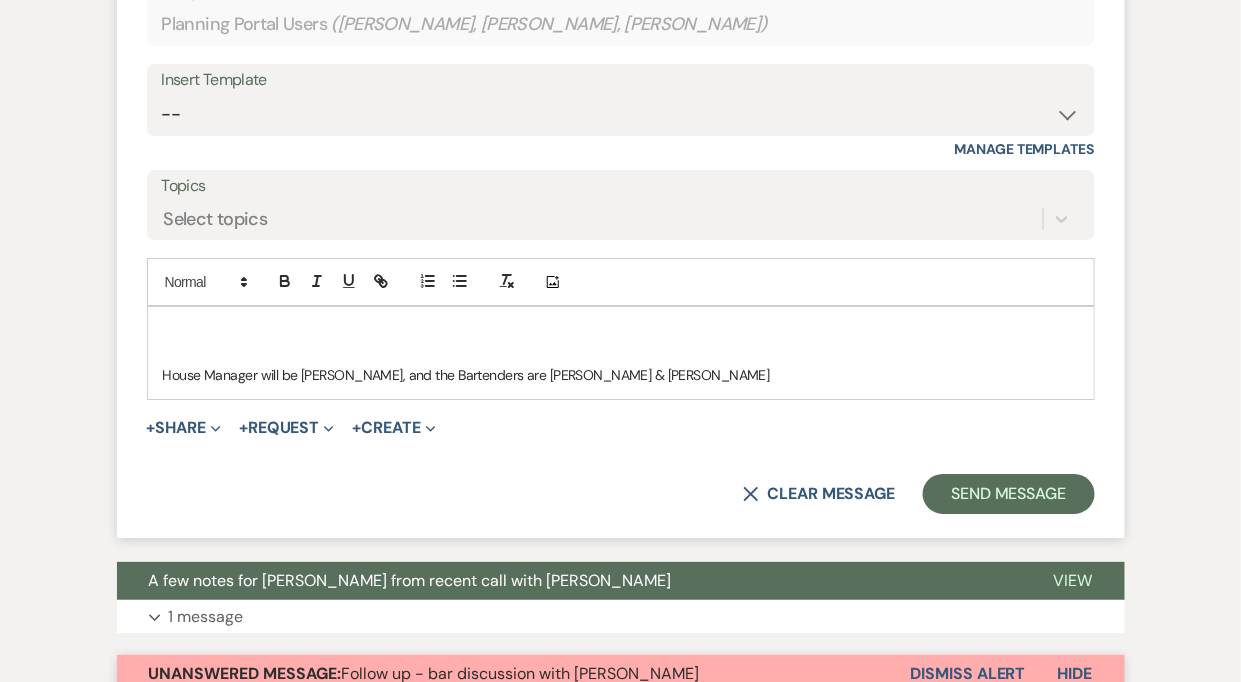 click at bounding box center (621, 353) 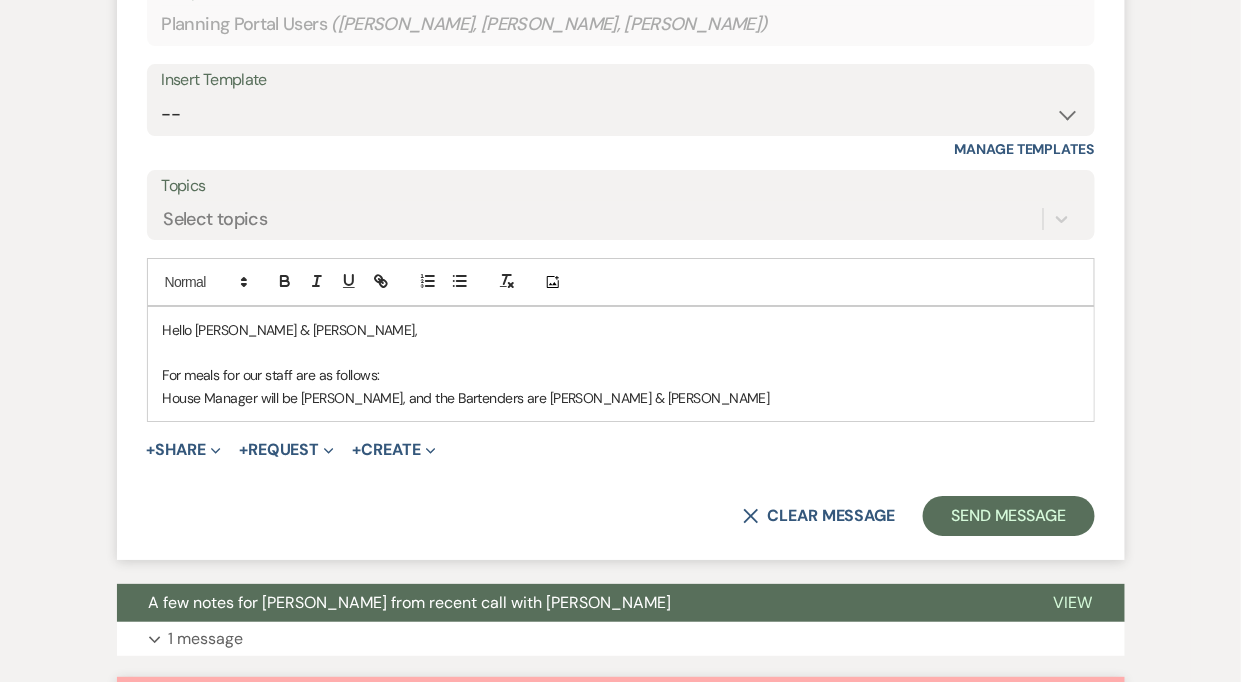 click on "House Manager will be [PERSON_NAME], and the Bartenders are [PERSON_NAME] & [PERSON_NAME]" at bounding box center [466, 398] 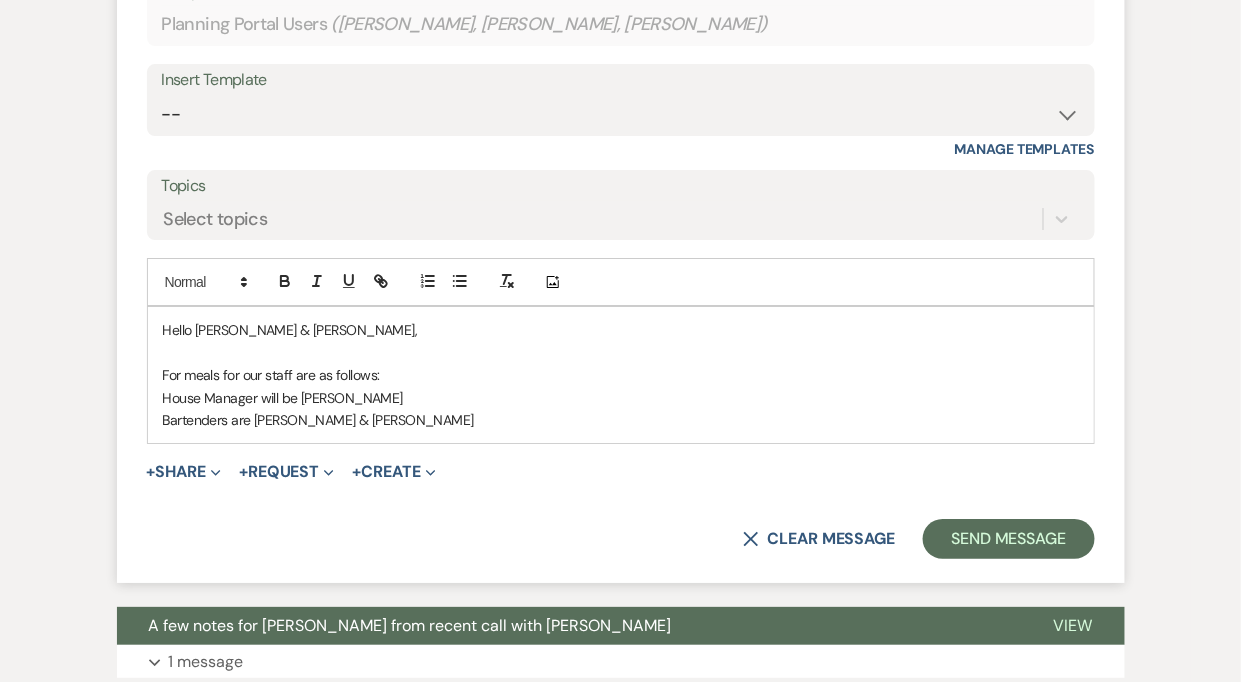 click on "﻿ Bartenders are [PERSON_NAME] & [PERSON_NAME]" at bounding box center [621, 420] 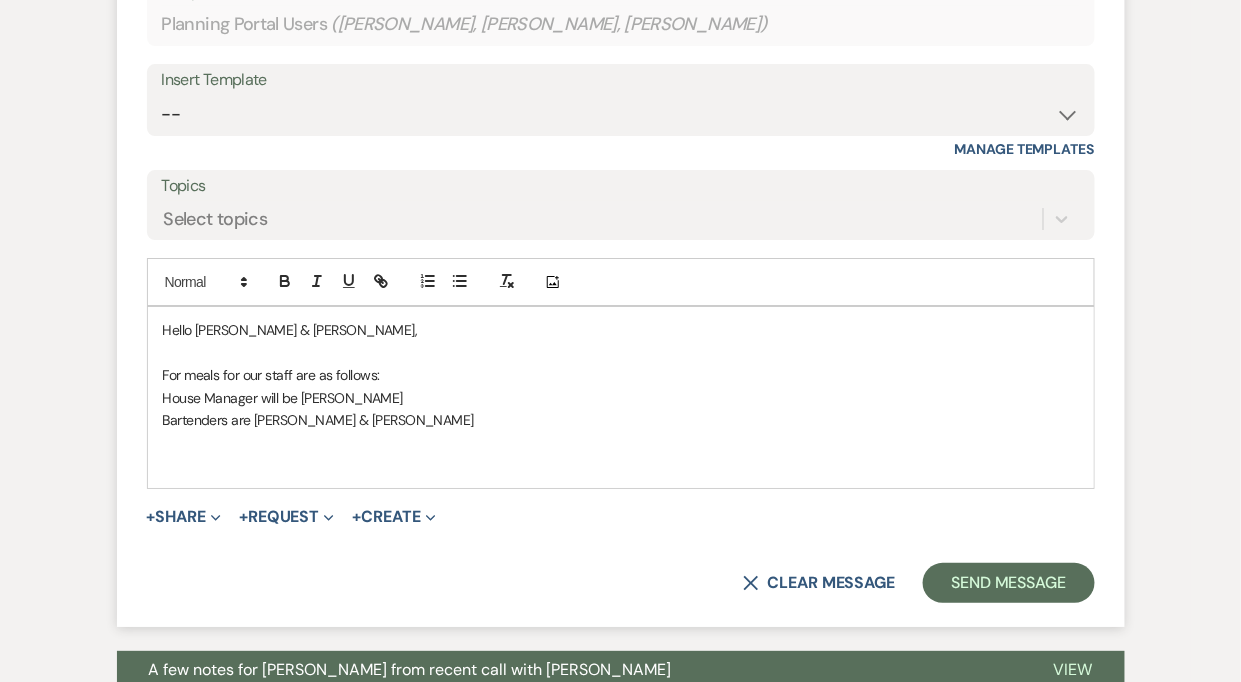 click on "House Manager will be [PERSON_NAME]" at bounding box center [621, 398] 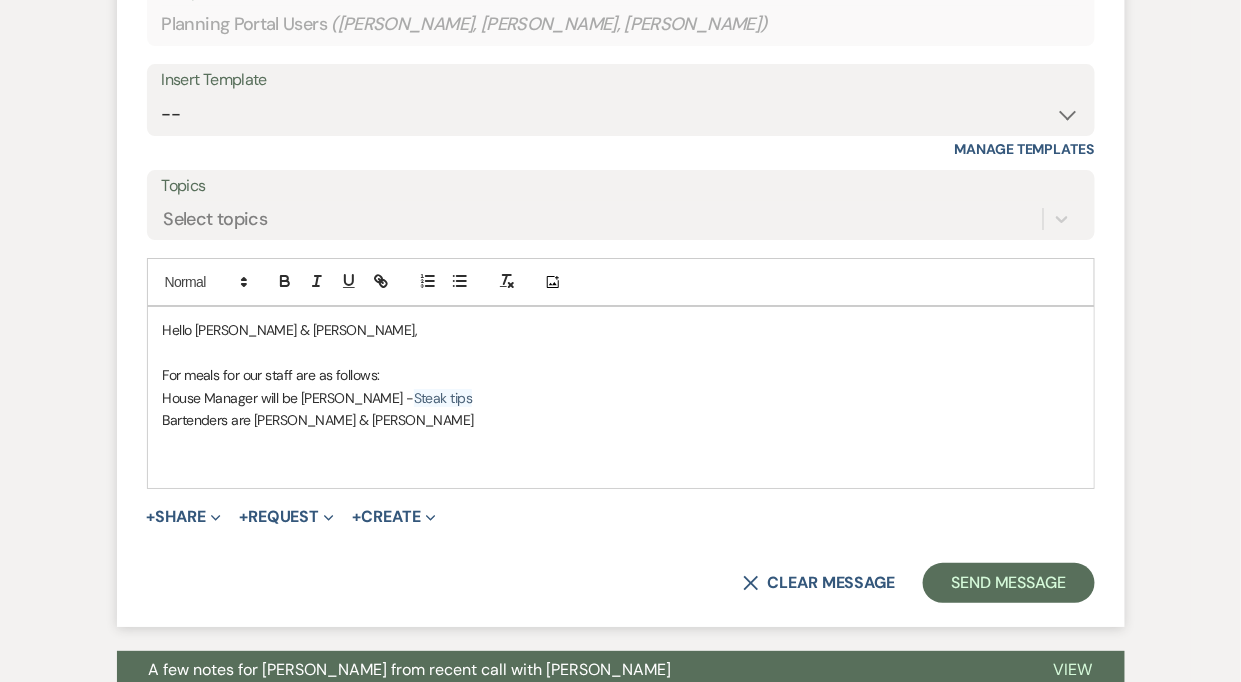 click on "Bartenders are [PERSON_NAME] & [PERSON_NAME]" at bounding box center (621, 420) 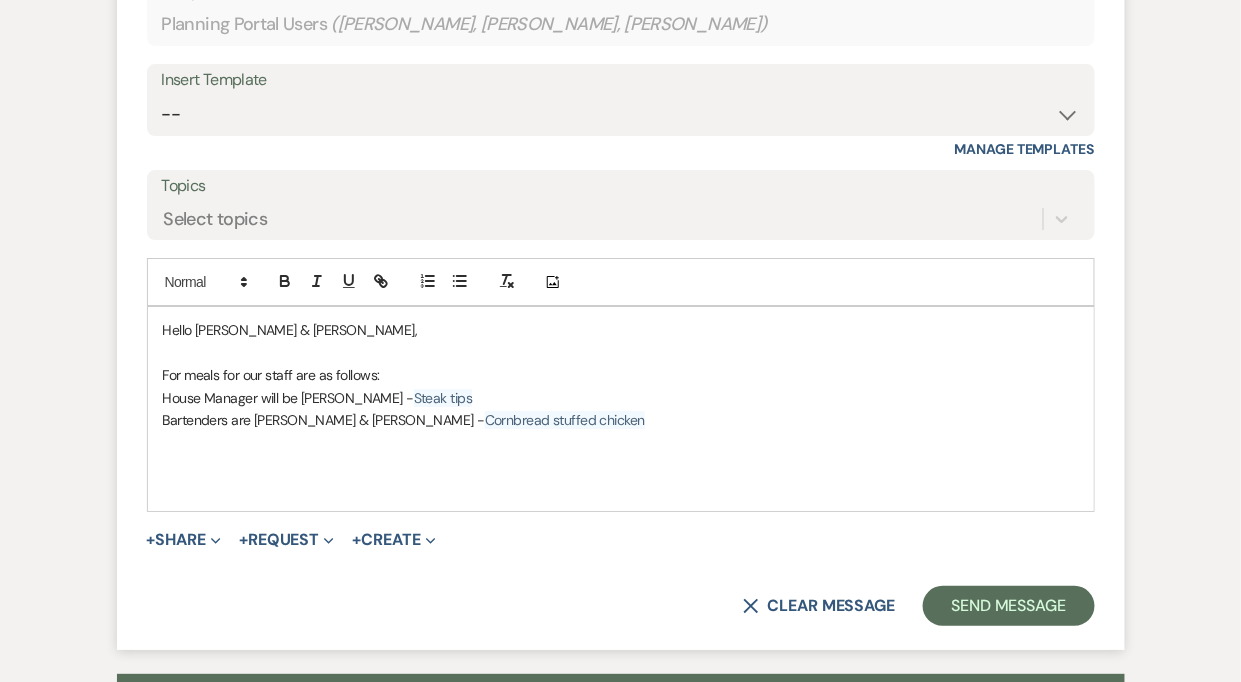click on "Bartenders are [PERSON_NAME] & [PERSON_NAME] -" at bounding box center (324, 420) 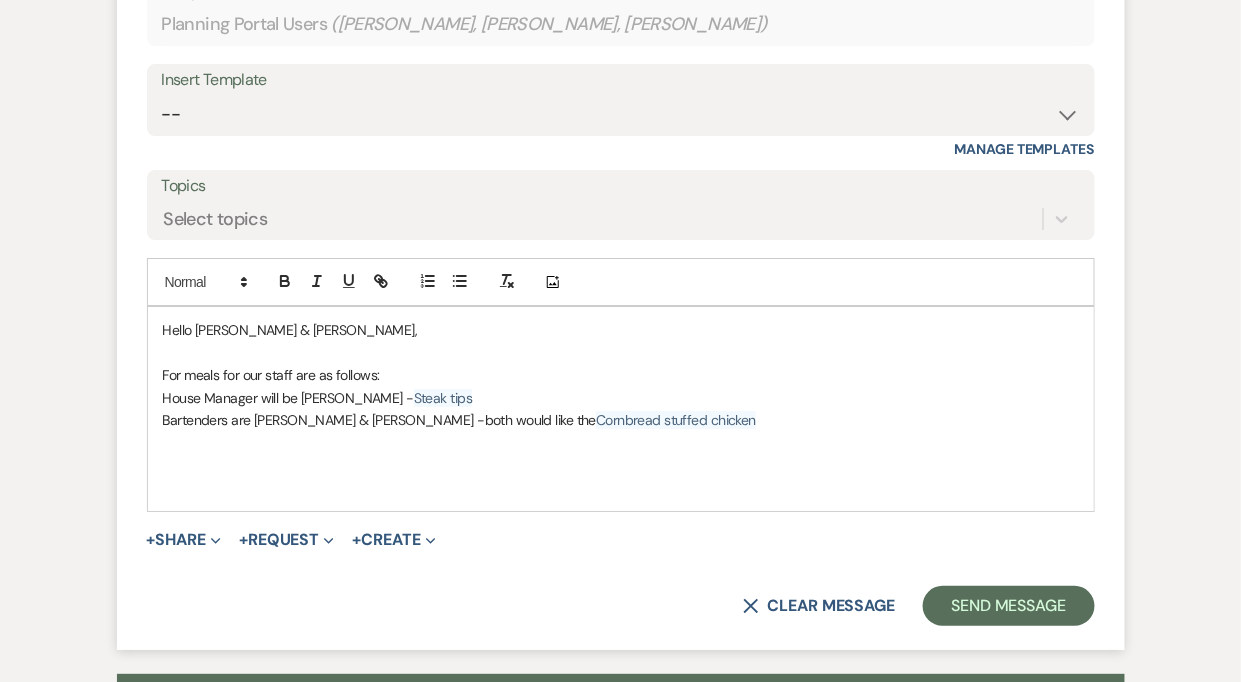 click on "Bartenders are [PERSON_NAME] & [PERSON_NAME] -both would like the" at bounding box center [380, 420] 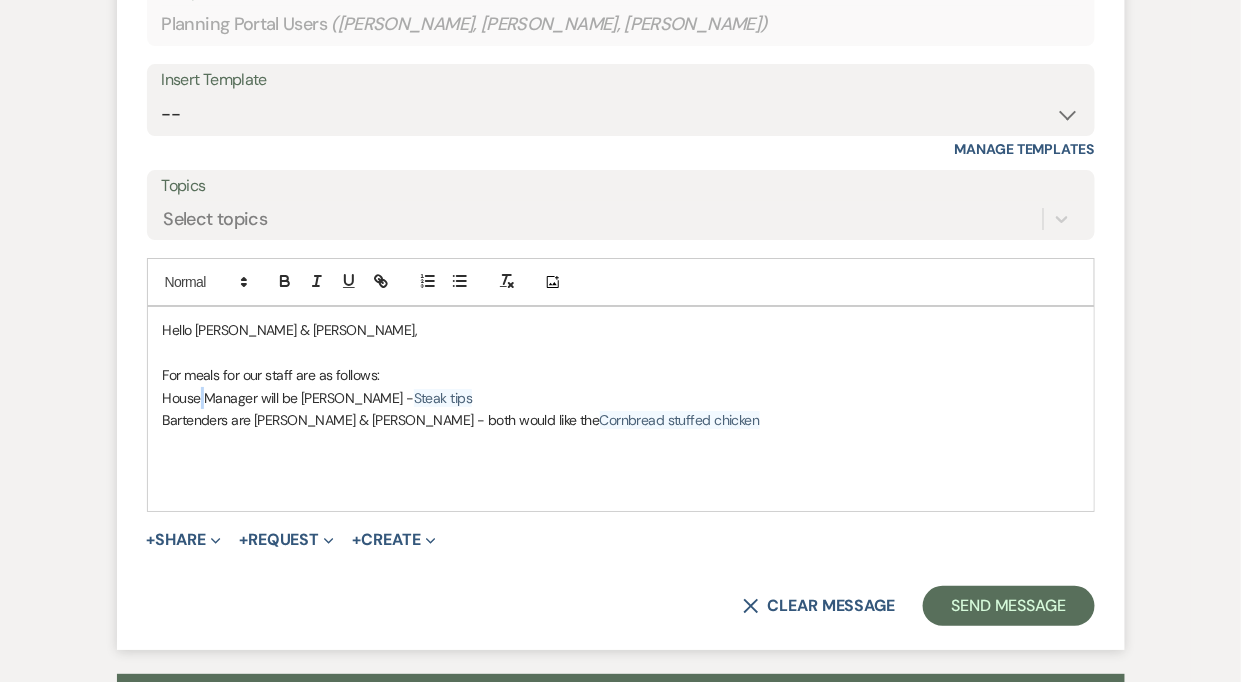 drag, startPoint x: 201, startPoint y: 368, endPoint x: 205, endPoint y: 379, distance: 11.7046995 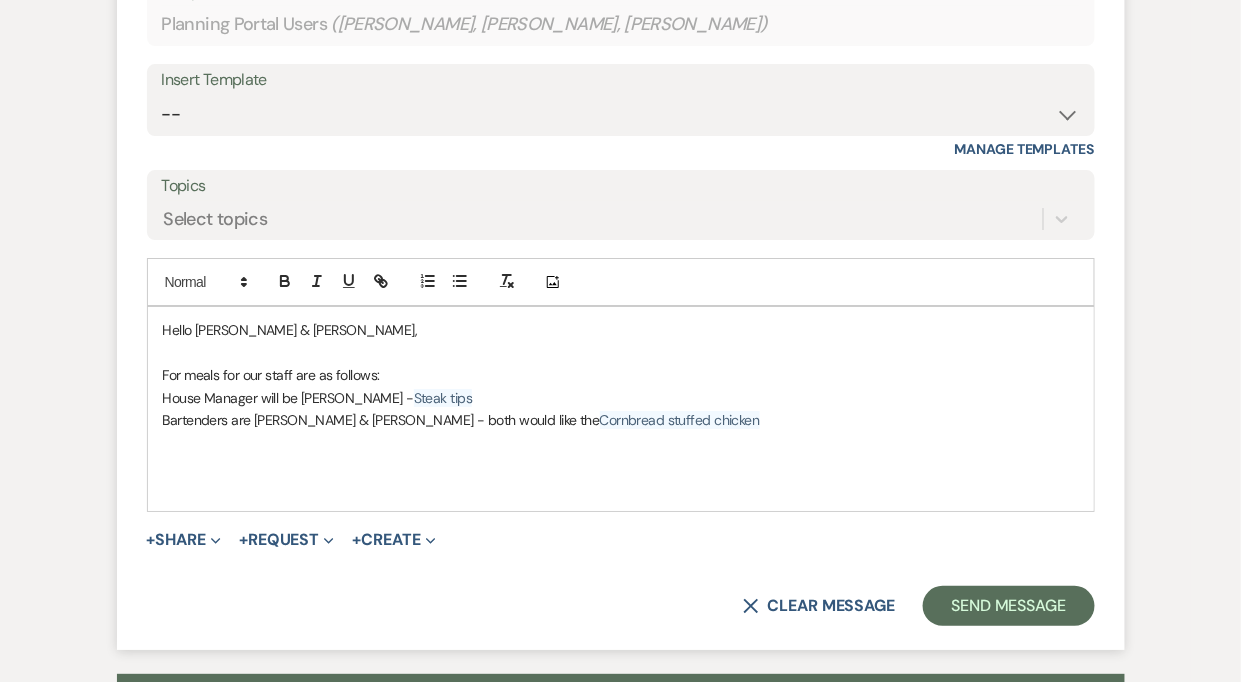 click on "For meals for our staff are as follows:" at bounding box center (621, 375) 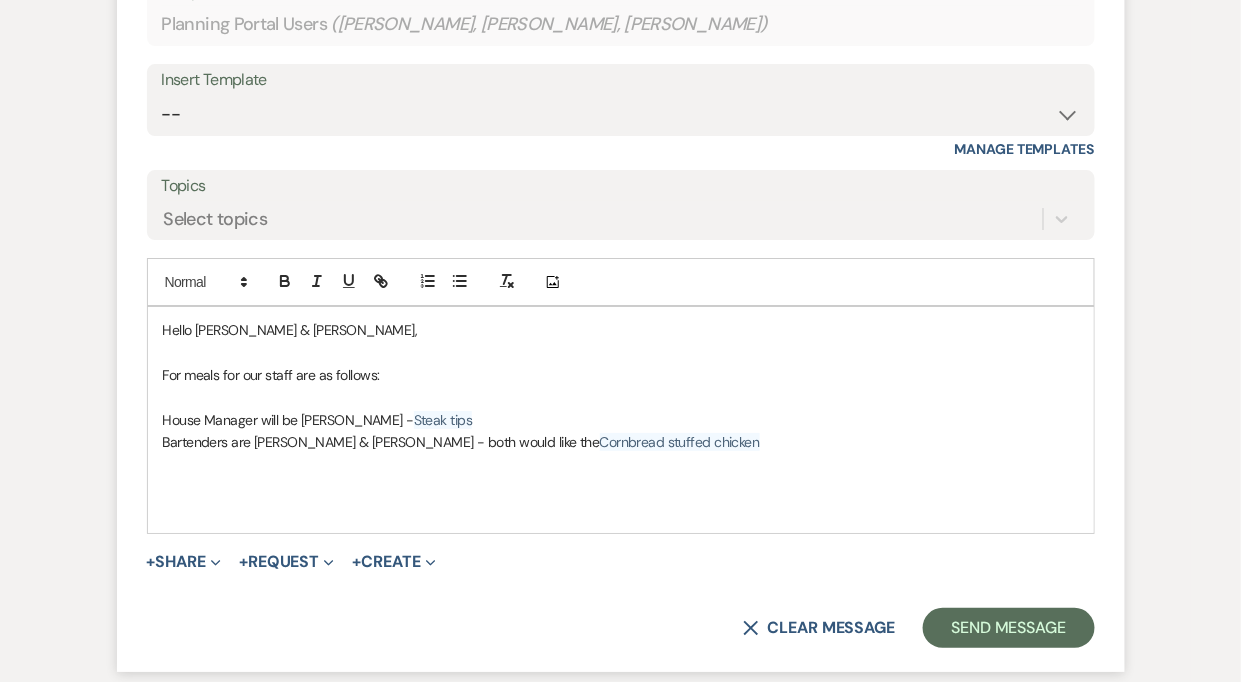 click at bounding box center [621, 465] 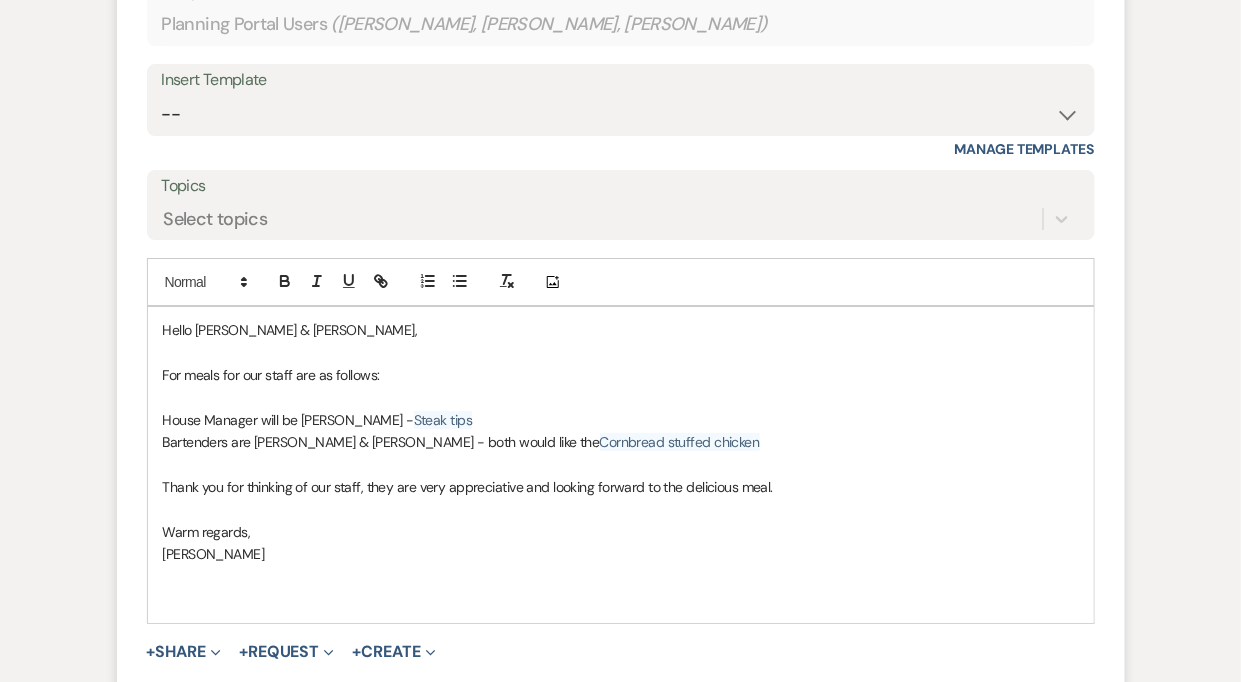 click at bounding box center [621, 599] 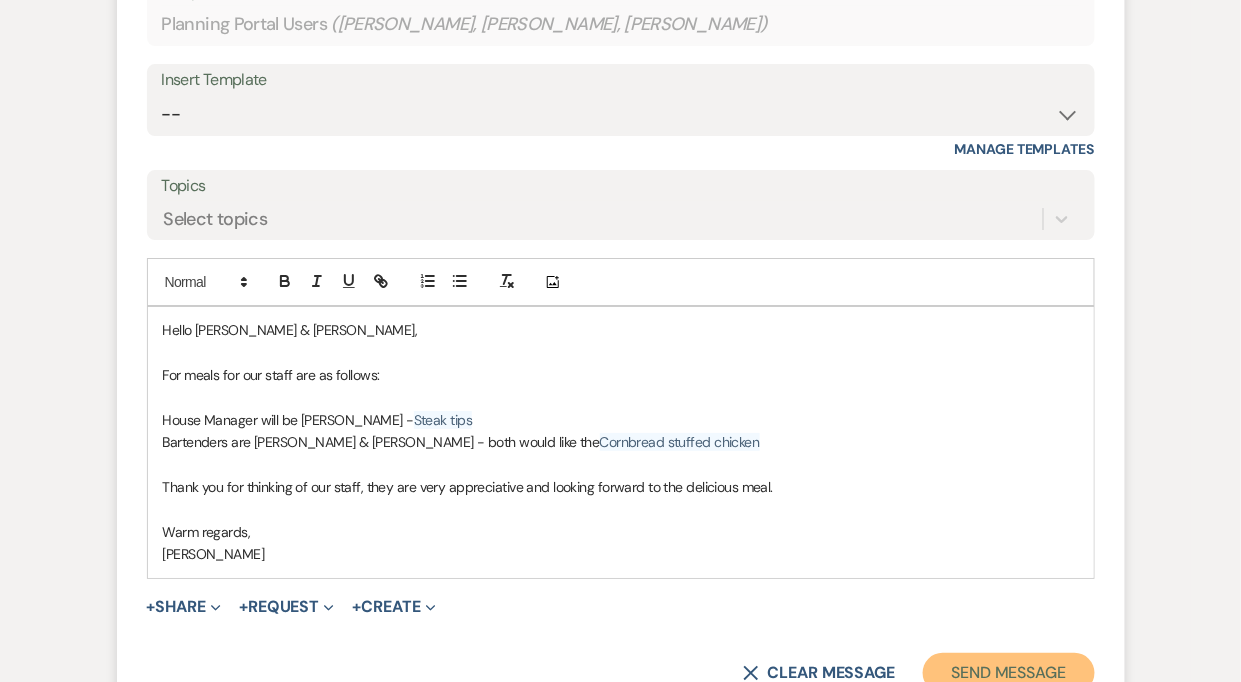 click on "Send Message" at bounding box center [1008, 673] 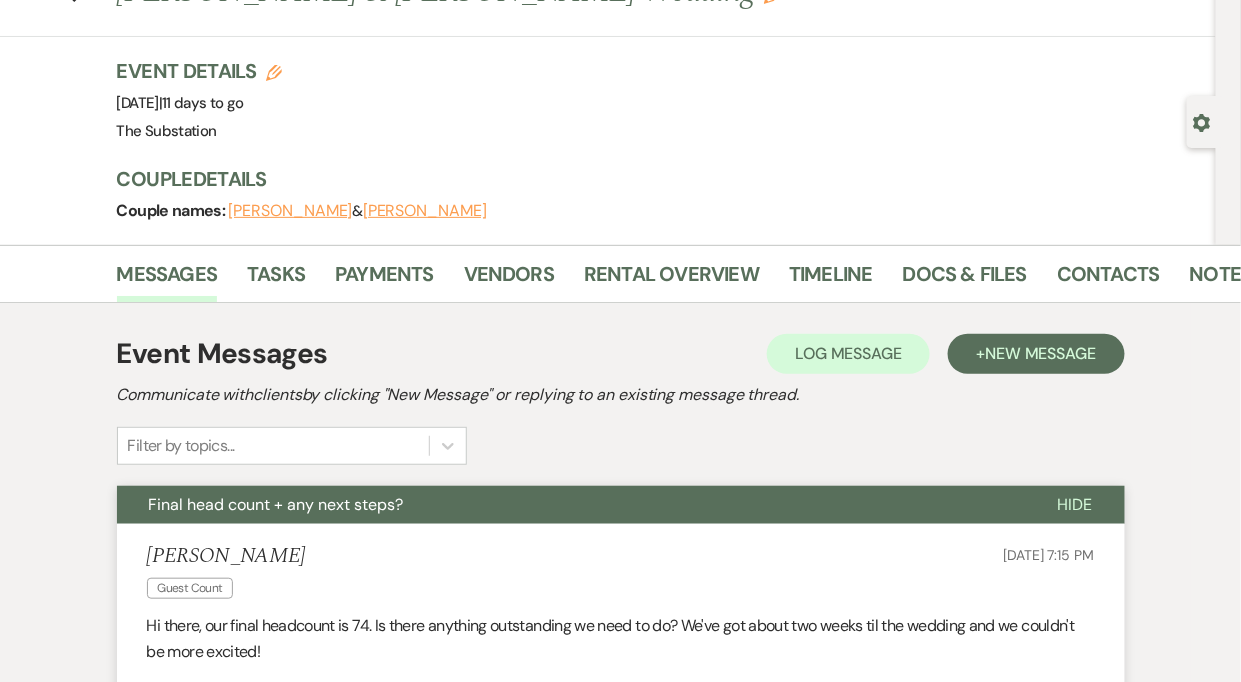 scroll, scrollTop: 0, scrollLeft: 0, axis: both 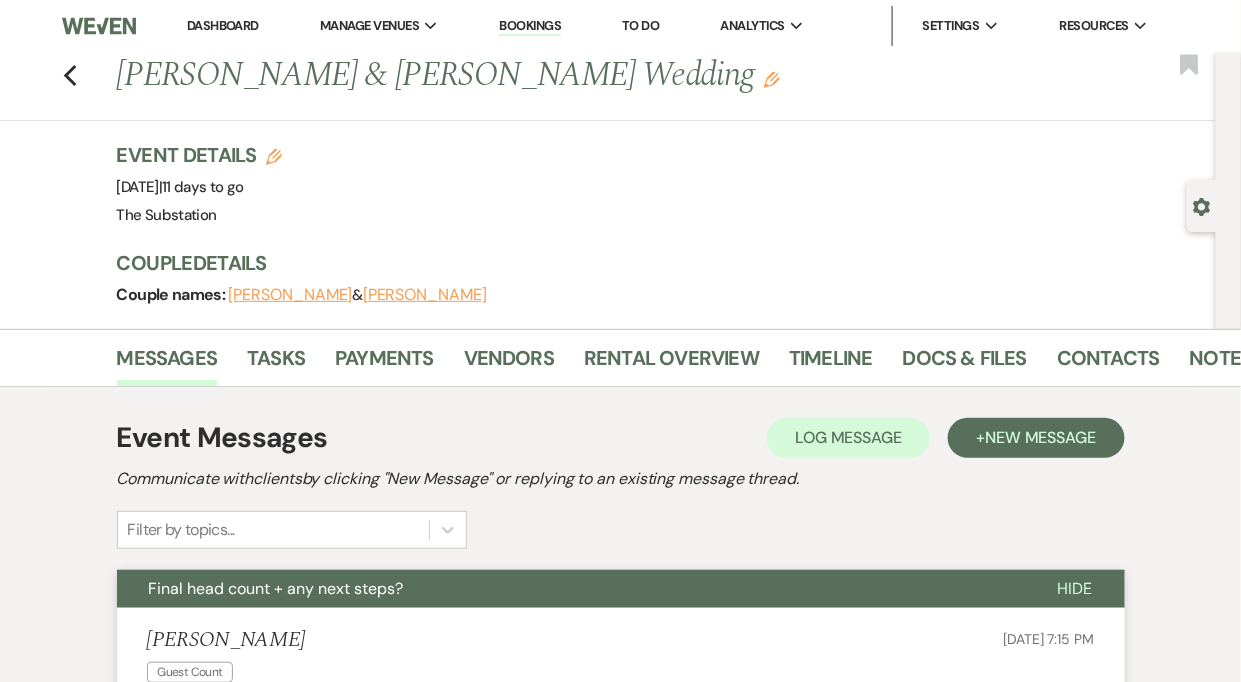 click on "Dashboard" at bounding box center (223, 25) 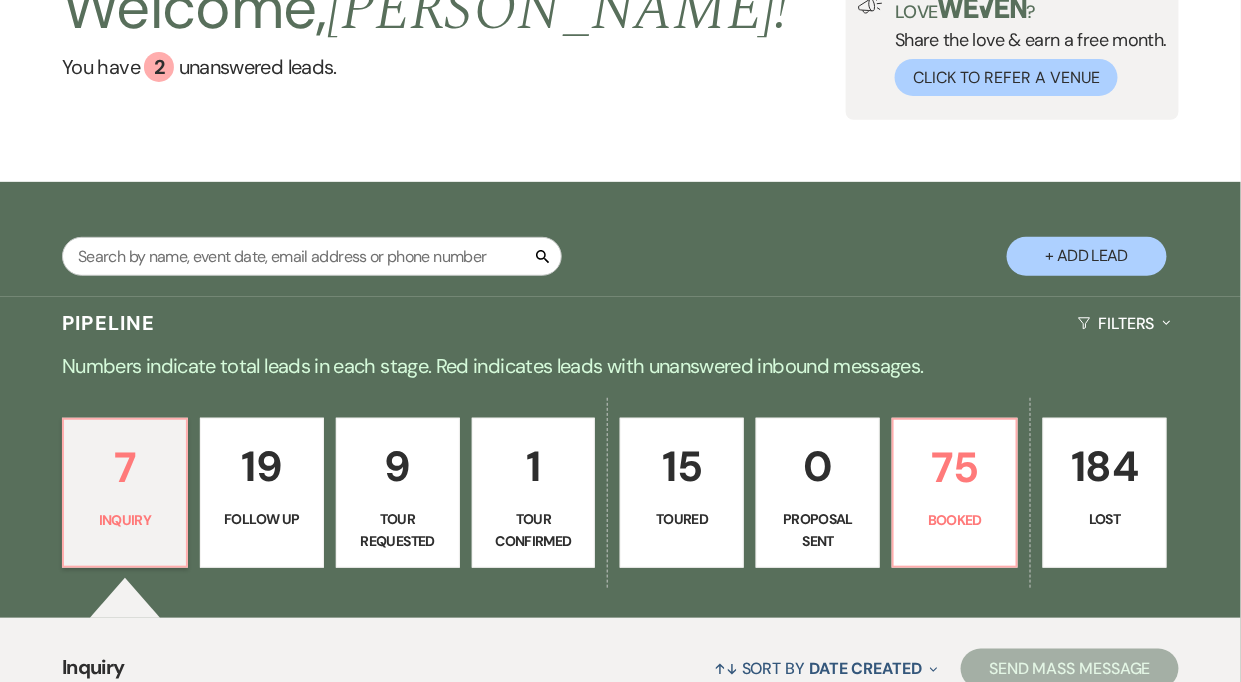 scroll, scrollTop: 193, scrollLeft: 0, axis: vertical 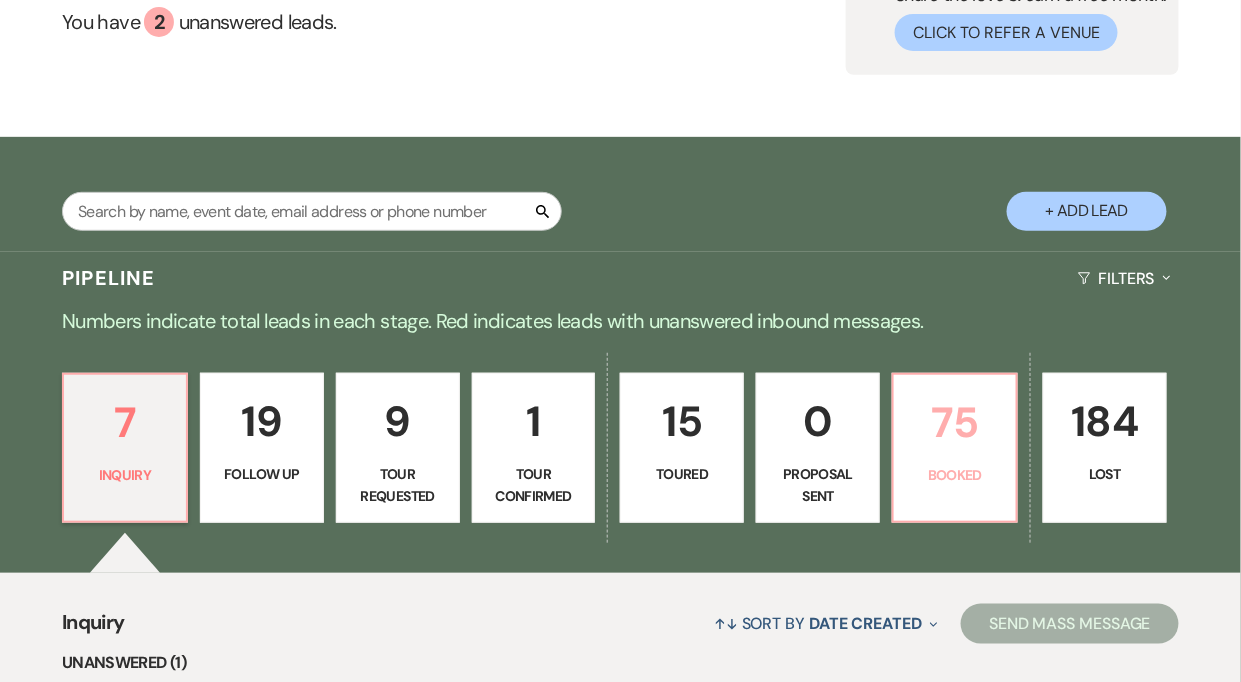 click on "75 Booked" at bounding box center (955, 448) 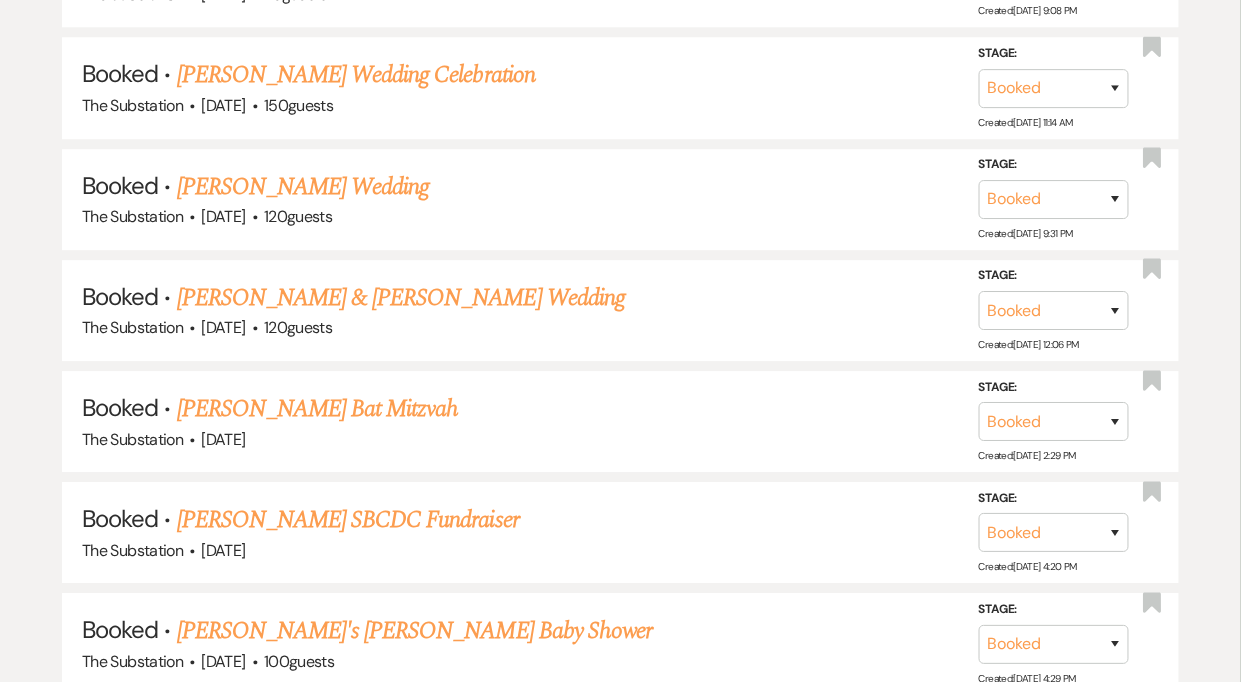 scroll, scrollTop: 1455, scrollLeft: 0, axis: vertical 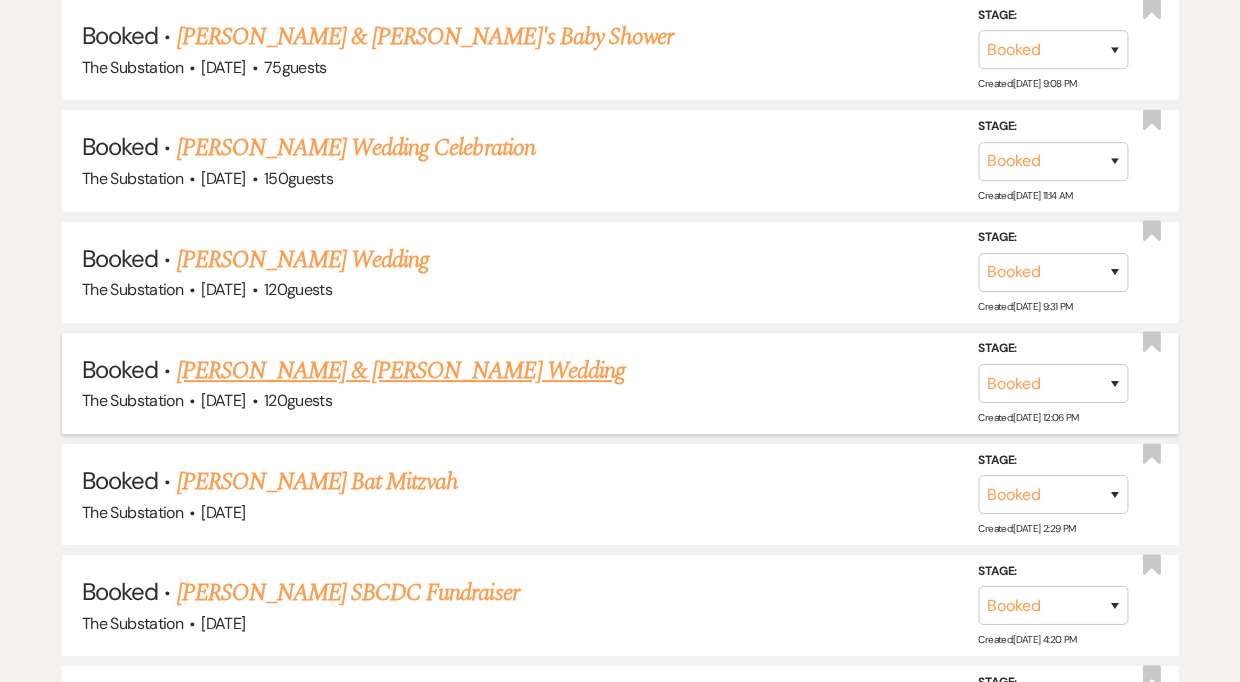 click on "[PERSON_NAME] & [PERSON_NAME] Wedding" at bounding box center (401, 371) 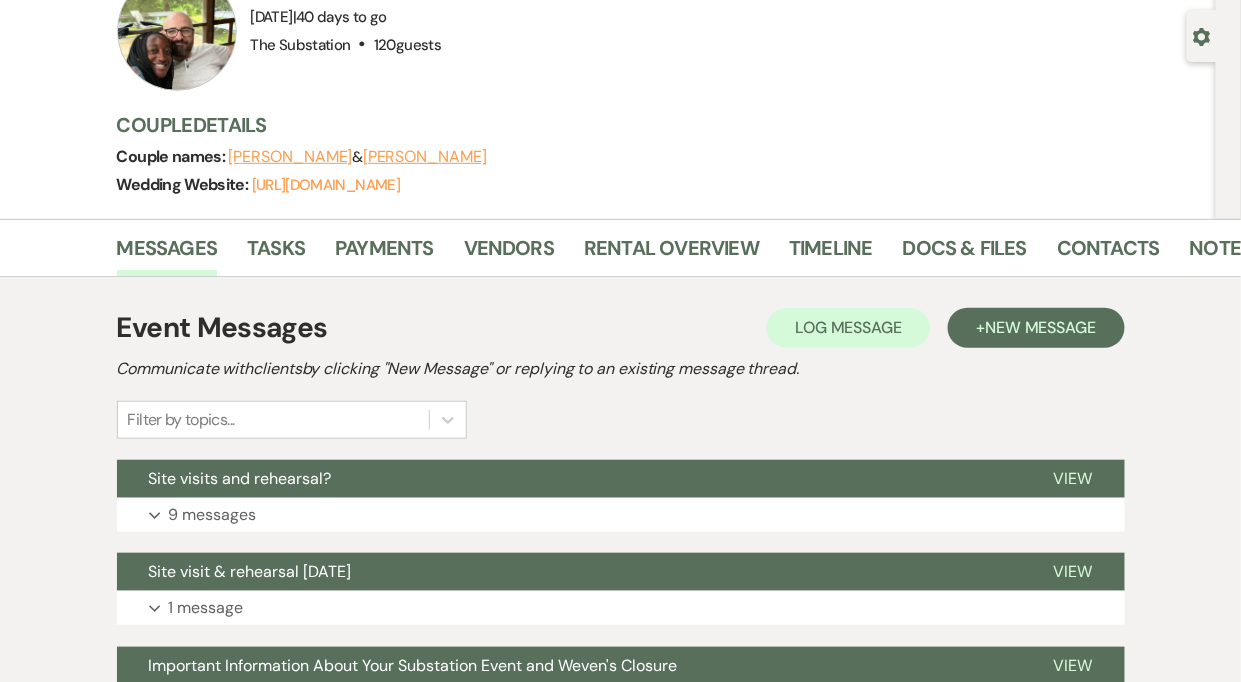 scroll, scrollTop: 8, scrollLeft: 0, axis: vertical 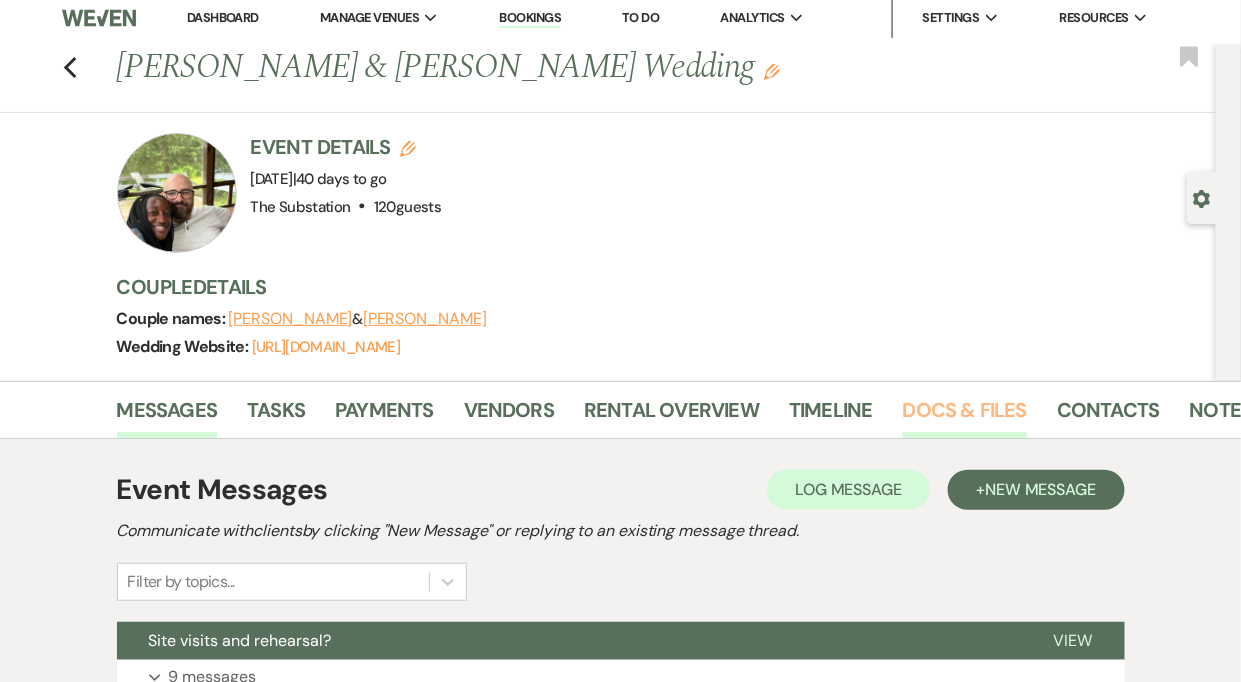 click on "Docs & Files" at bounding box center [965, 416] 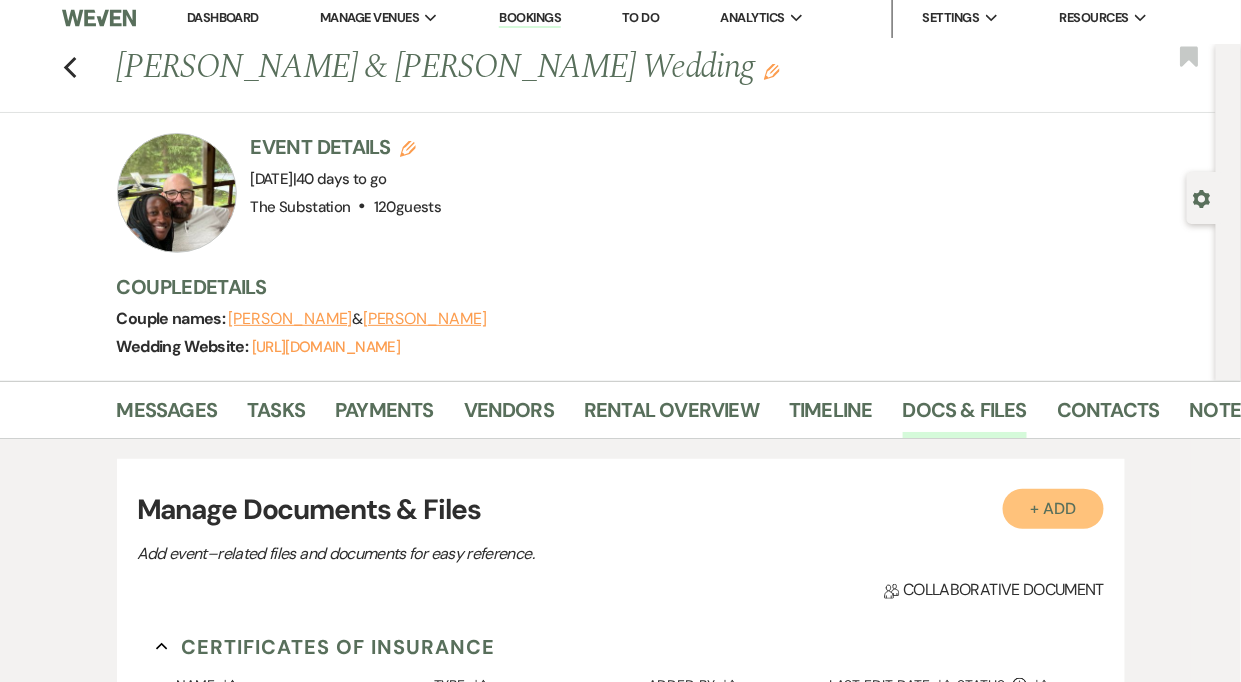 click on "+ Add" at bounding box center (1054, 509) 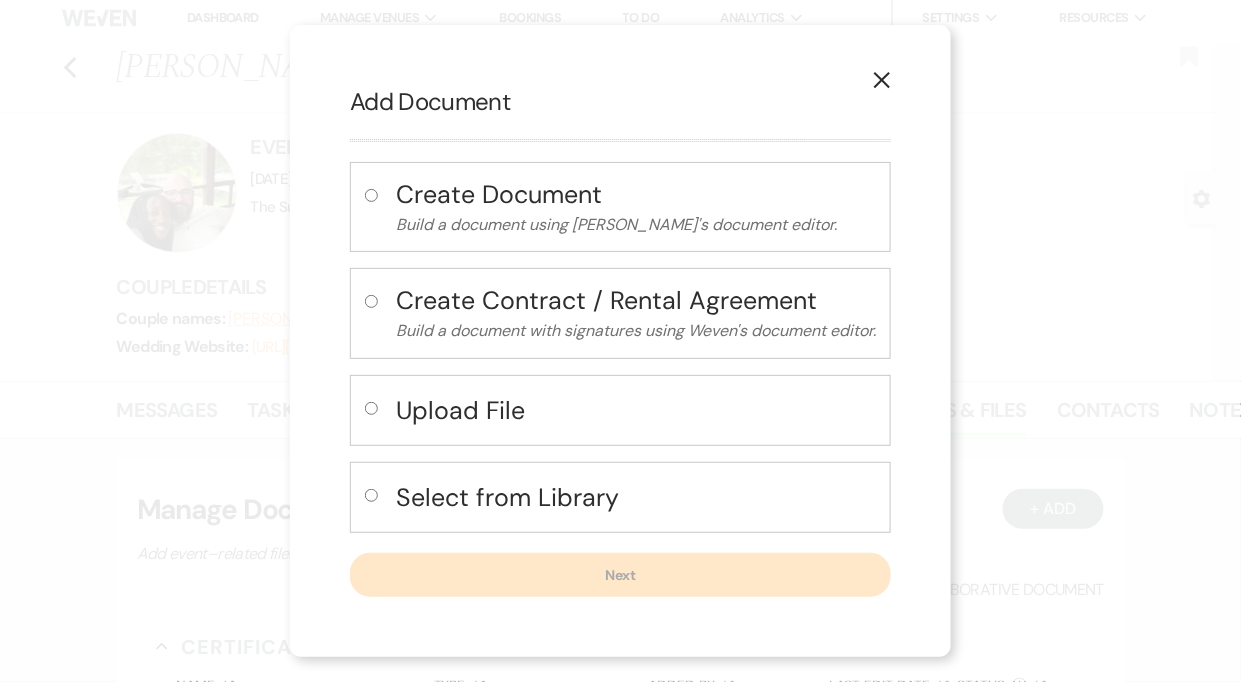 click on "Upload File" at bounding box center (636, 410) 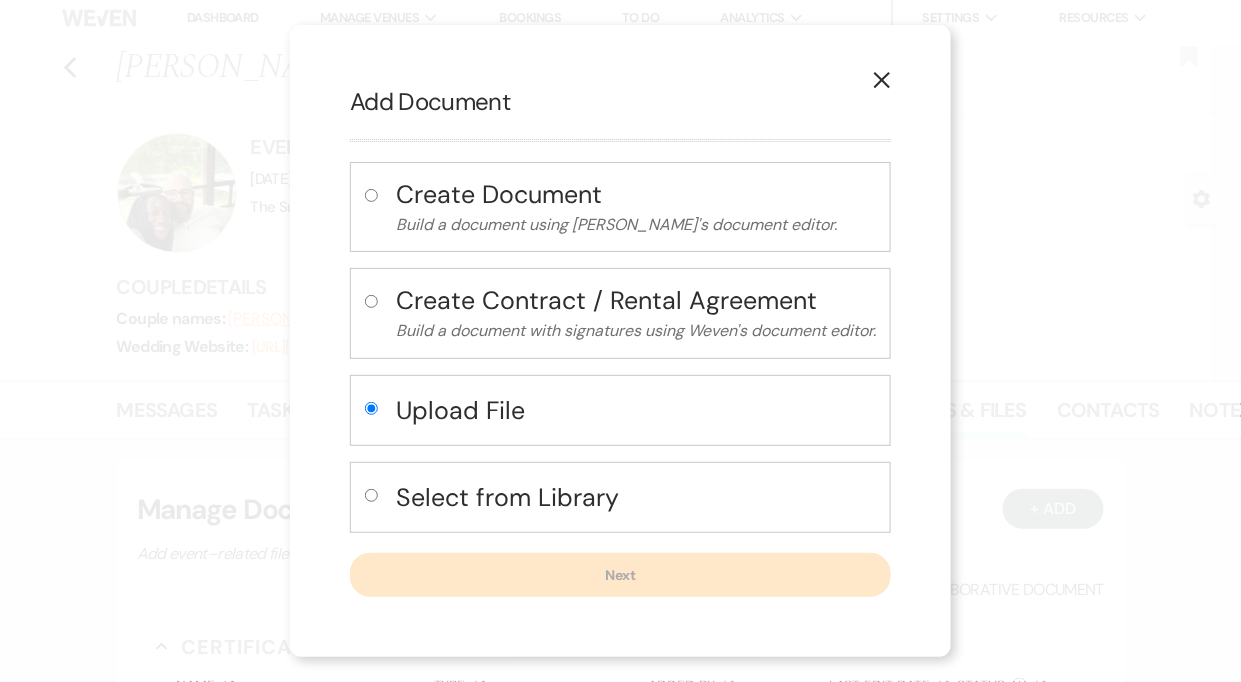 radio on "true" 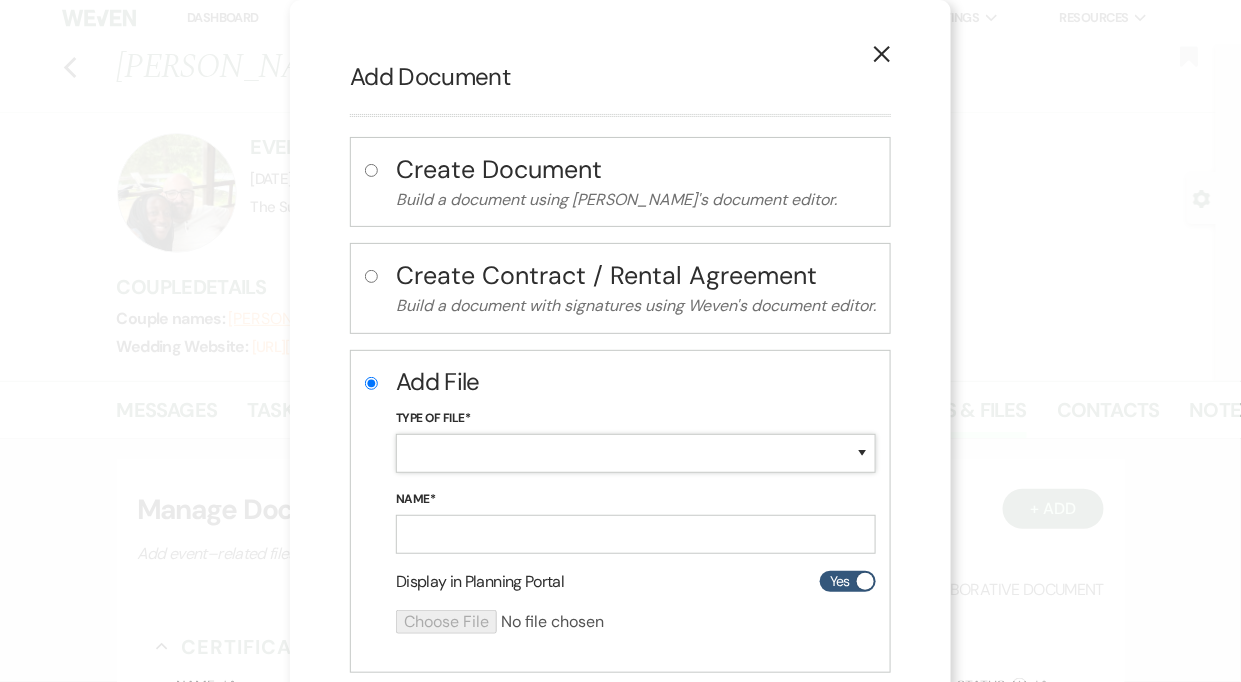 click on "Special Event Insurance Vendor Certificate of Insurance Contracts / Rental Agreements Invoices Receipts Event Maps Floor Plans Rain Plan Seating Charts Venue Layout Catering / Alcohol Permit Event Permit Fire Permit Fuel Permit Generator Permit Tent Permit Venue Permit Other Permit Inventory  Promotional Sample Venue Beverage Ceremony Event Finalize + Share Guests Lodging Menu Vendors Venue Beverage Brochure Menu Packages Product Specifications Quotes Beverage Event and Ceremony Details Finalize & Share Guests Lodging Menu Vendors Venue Event Timeline Family / Wedding Party Timeline Food and Beverage Timeline MC / DJ / Band Timeline Master Timeline Photography Timeline Set-Up / Clean-Up Vendor Timeline Bartender Safe Serve / TiPS Certification Vendor Certification Vendor License Other" at bounding box center [636, 453] 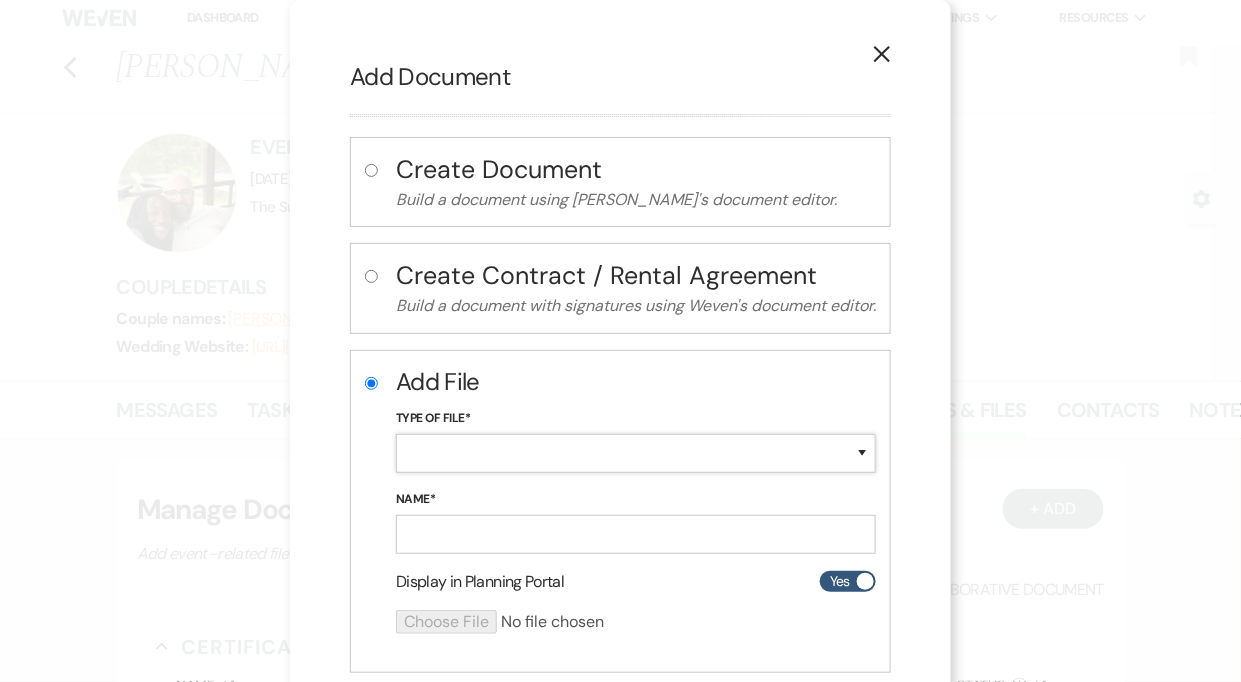 select on "18" 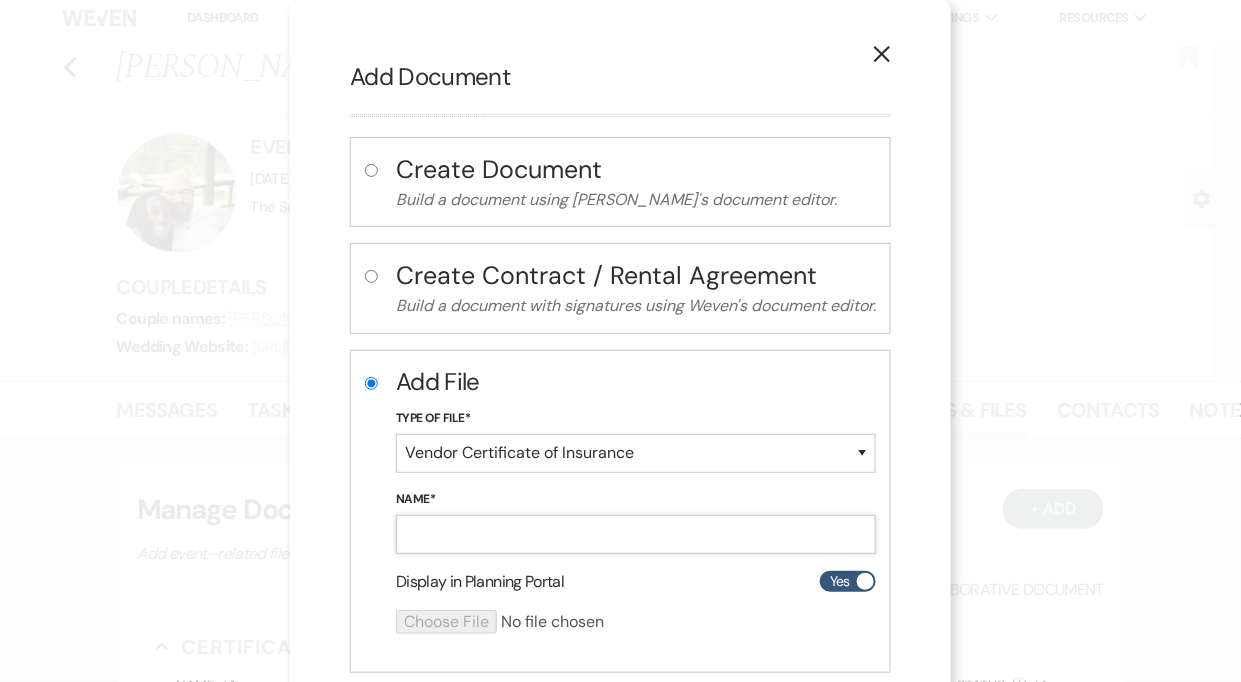 click on "Name*" at bounding box center [636, 534] 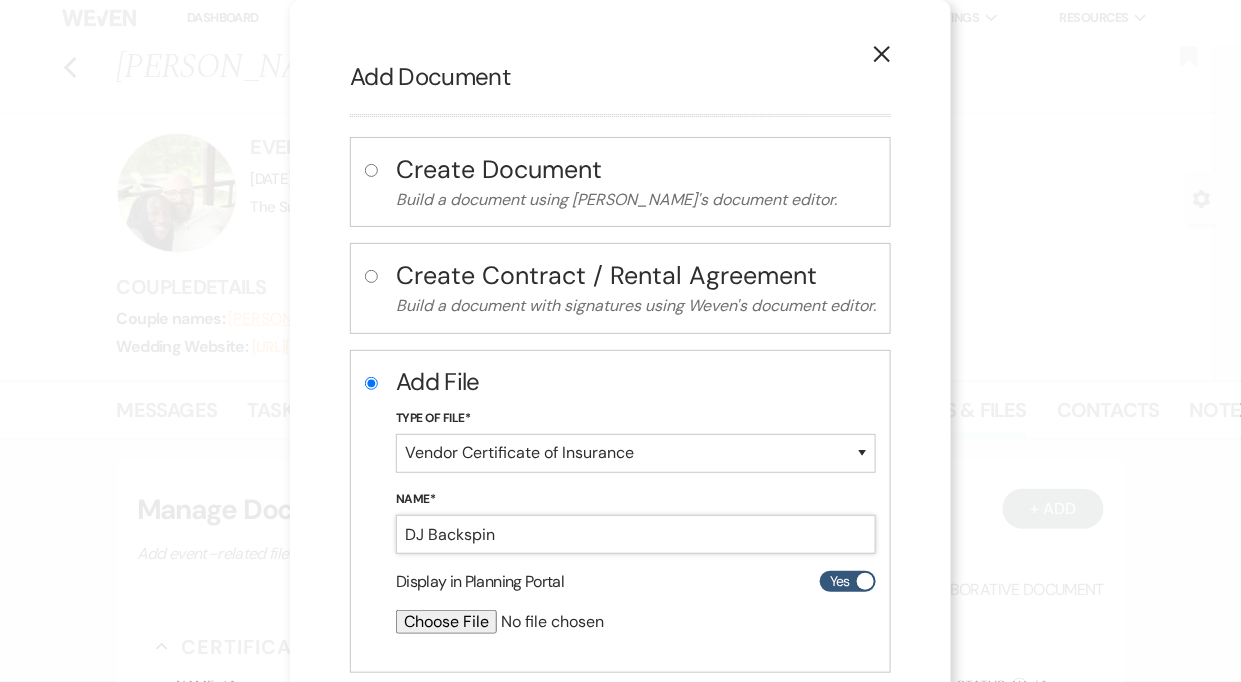 type on "DJ Backspin" 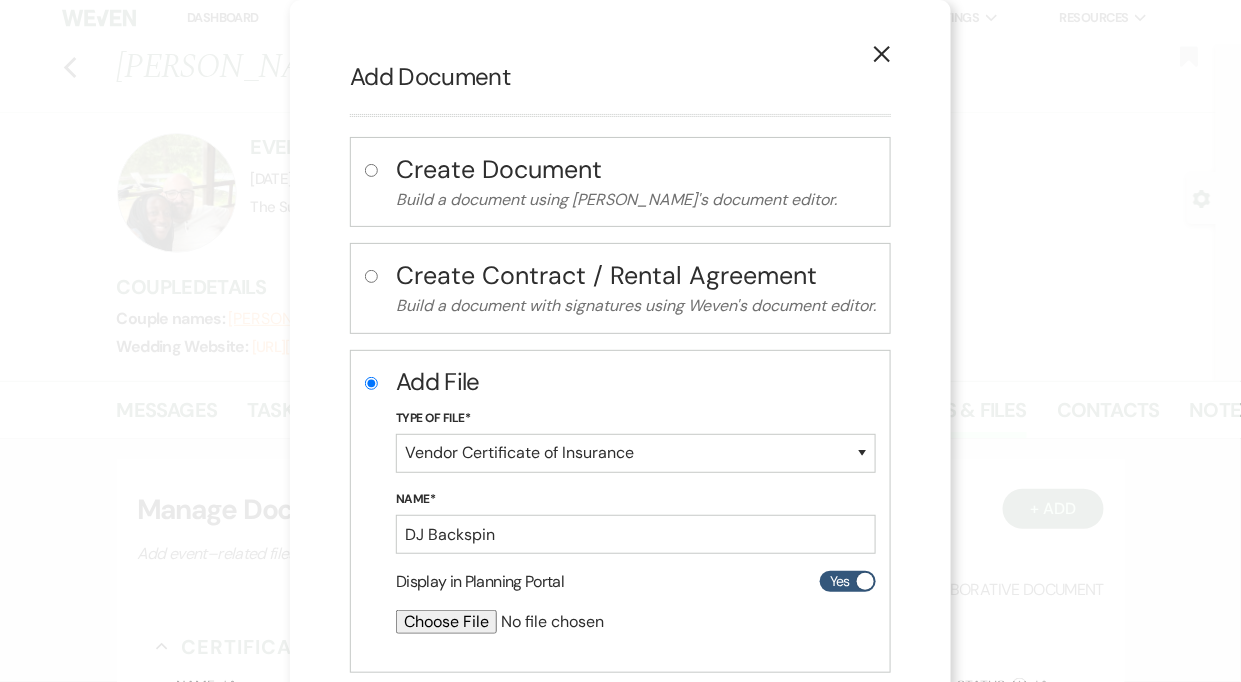 click at bounding box center (583, 630) 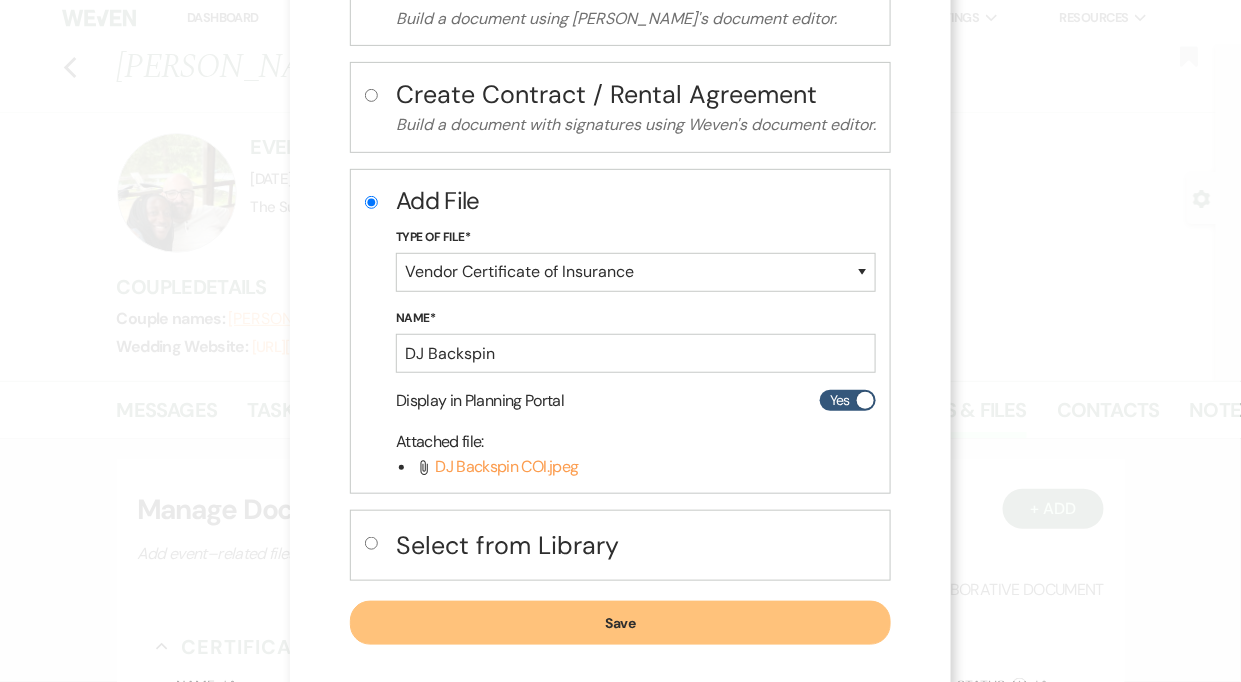 scroll, scrollTop: 201, scrollLeft: 0, axis: vertical 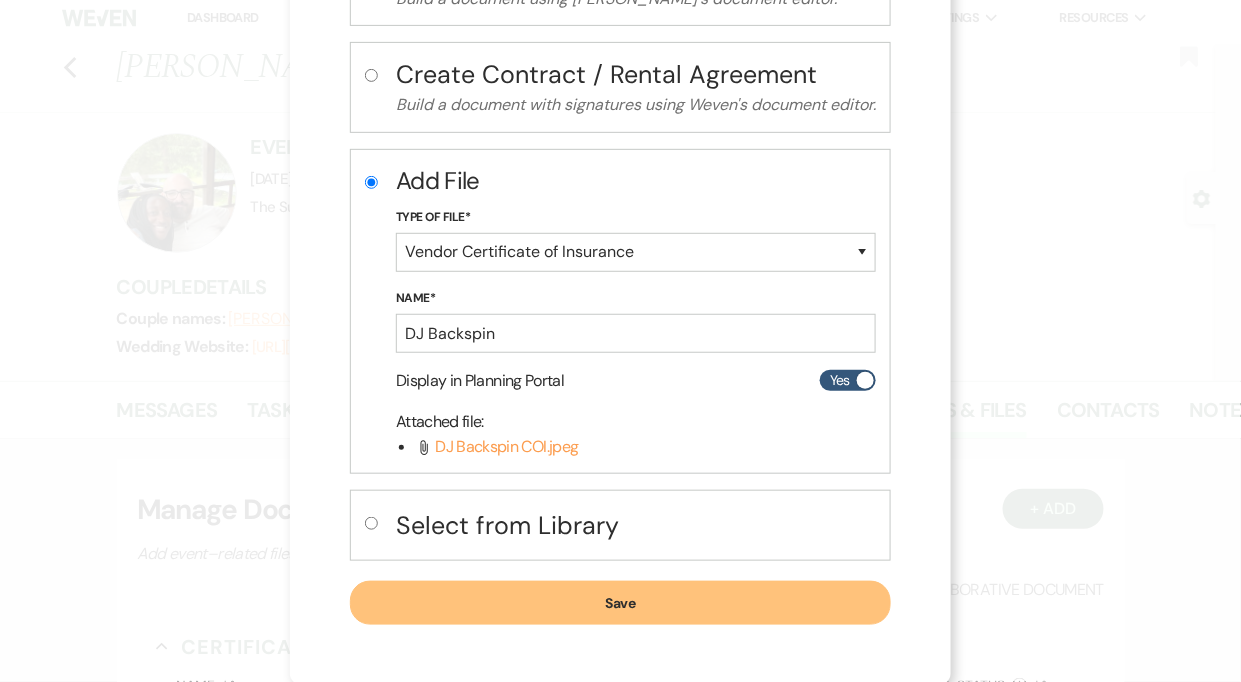 click on "Save" at bounding box center (620, 603) 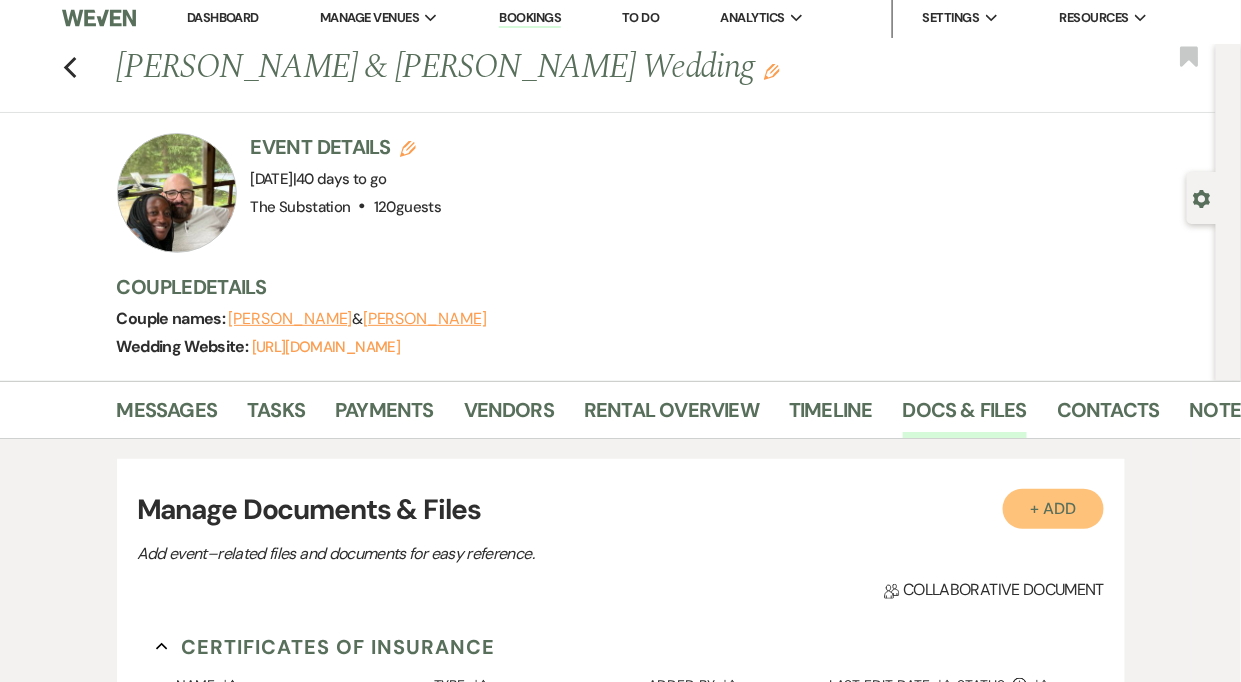 click on "+ Add" at bounding box center (1054, 509) 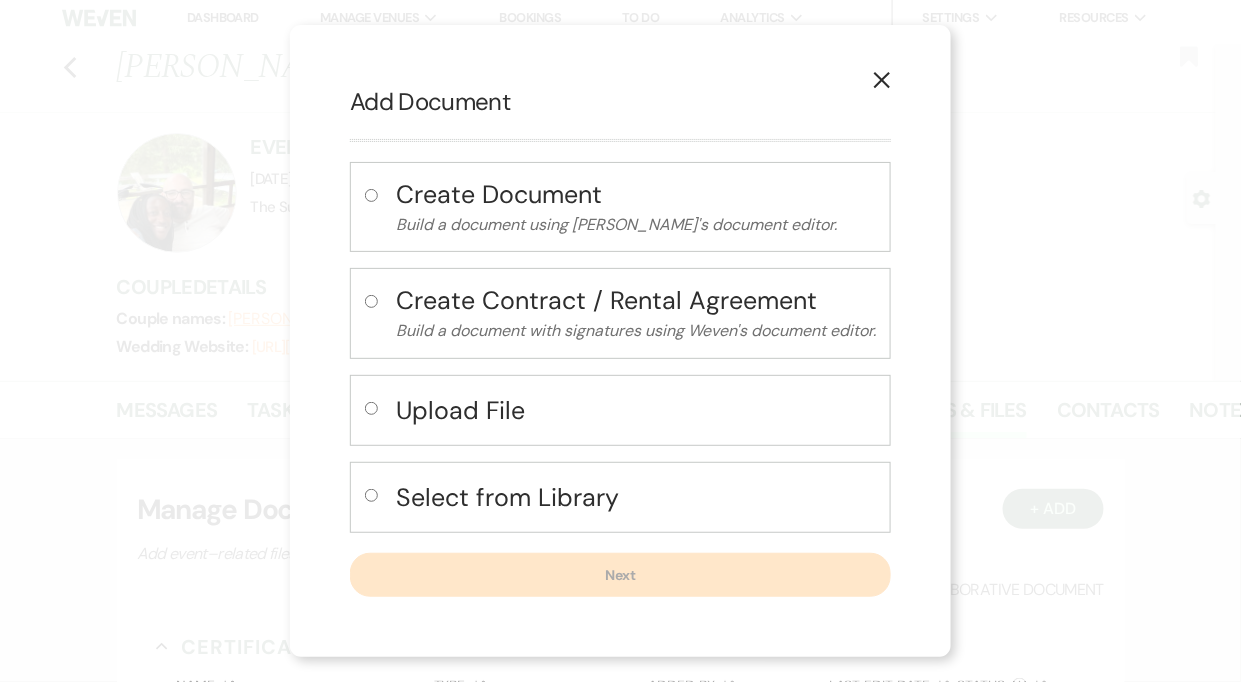 click on "Upload File" at bounding box center (636, 410) 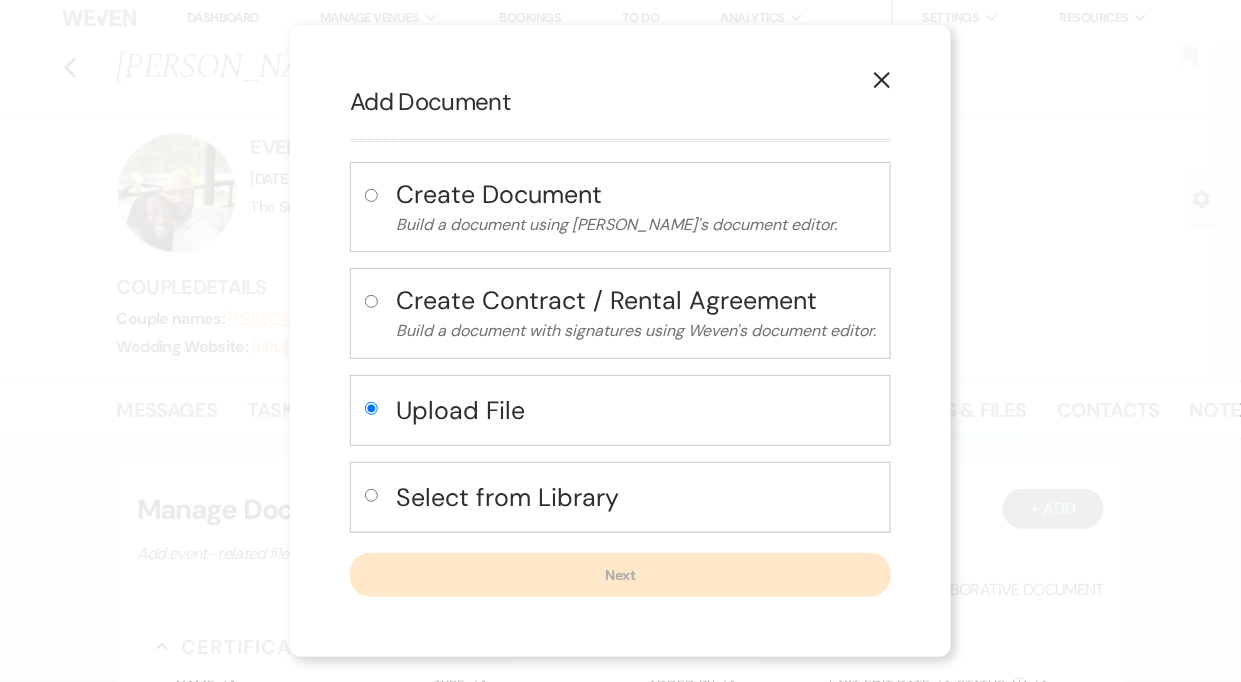 radio on "true" 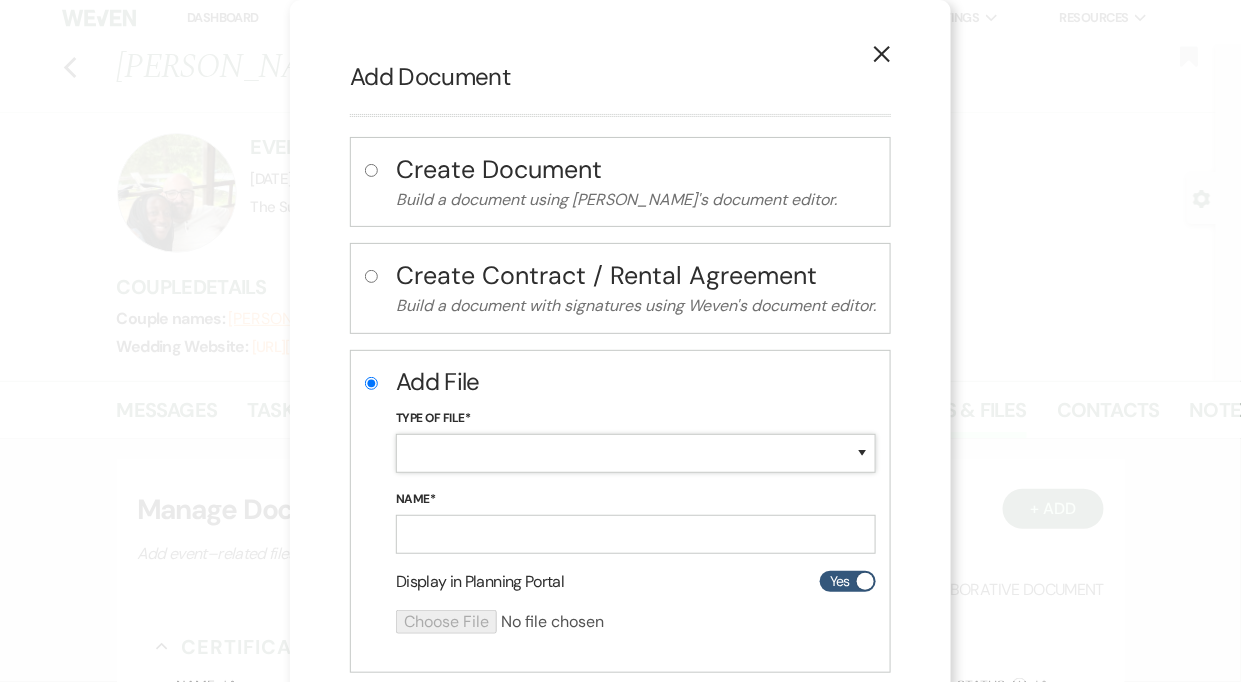 click on "Special Event Insurance Vendor Certificate of Insurance Contracts / Rental Agreements Invoices Receipts Event Maps Floor Plans Rain Plan Seating Charts Venue Layout Catering / Alcohol Permit Event Permit Fire Permit Fuel Permit Generator Permit Tent Permit Venue Permit Other Permit Inventory  Promotional Sample Venue Beverage Ceremony Event Finalize + Share Guests Lodging Menu Vendors Venue Beverage Brochure Menu Packages Product Specifications Quotes Beverage Event and Ceremony Details Finalize & Share Guests Lodging Menu Vendors Venue Event Timeline Family / Wedding Party Timeline Food and Beverage Timeline MC / DJ / Band Timeline Master Timeline Photography Timeline Set-Up / Clean-Up Vendor Timeline Bartender Safe Serve / TiPS Certification Vendor Certification Vendor License Other" at bounding box center [636, 453] 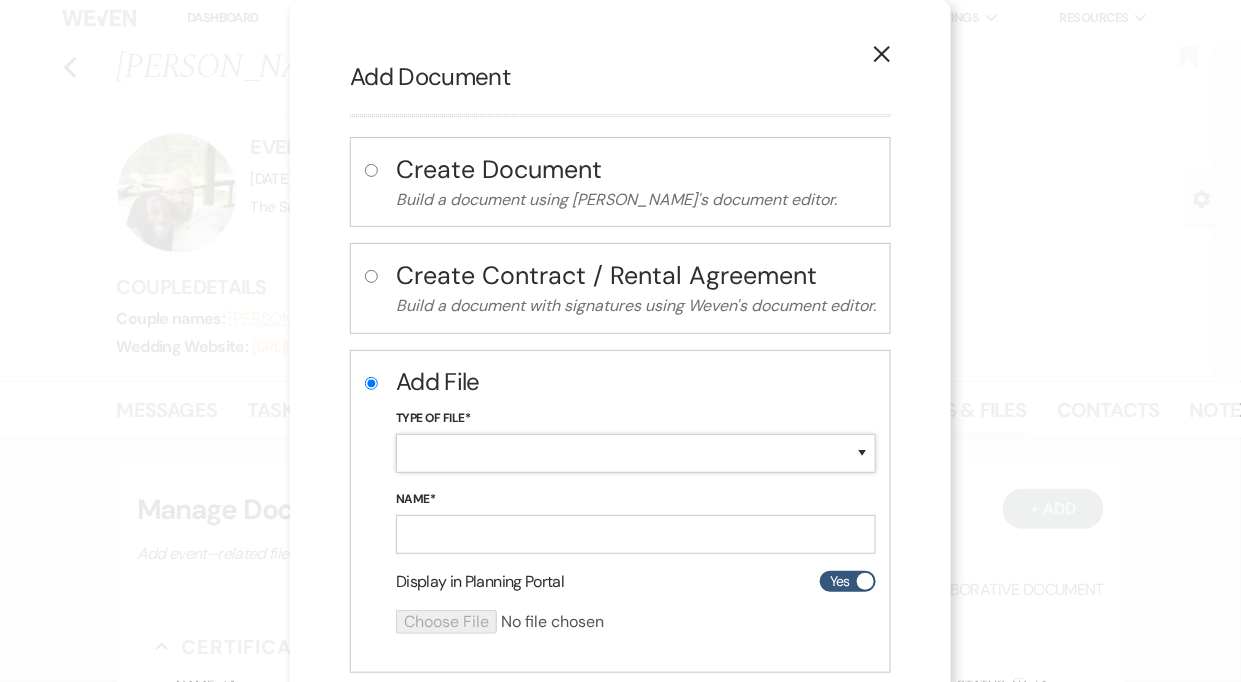 select on "18" 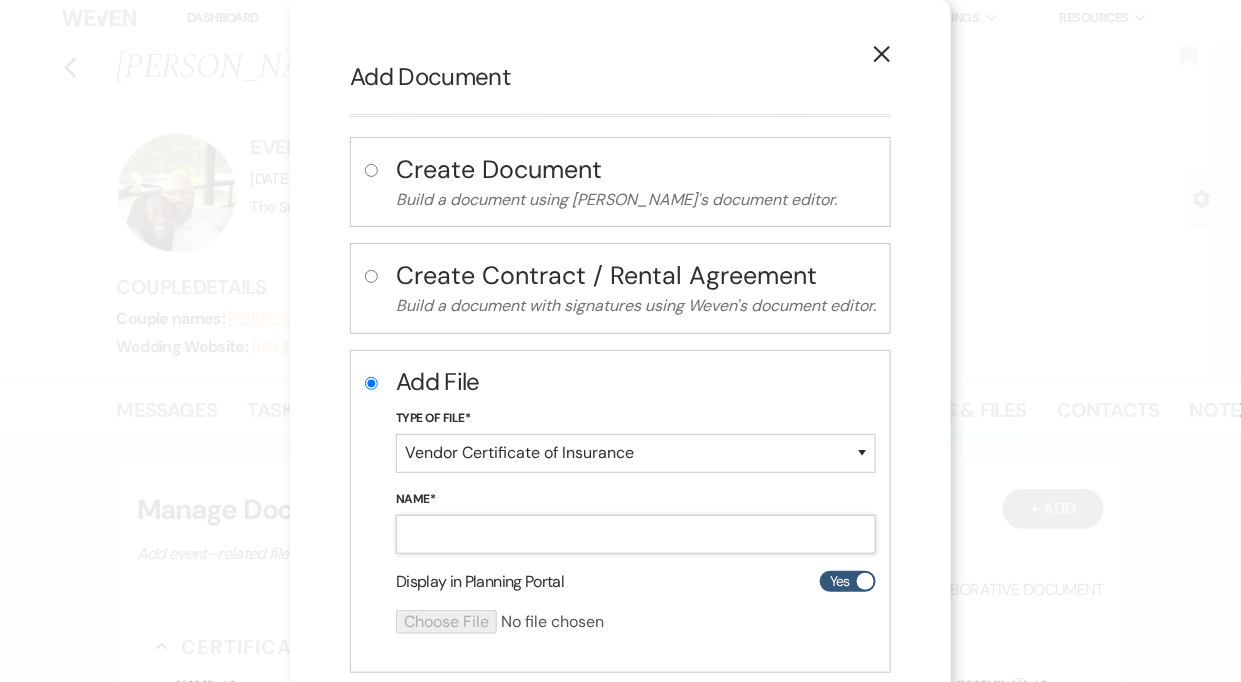 click on "Name*" at bounding box center [636, 534] 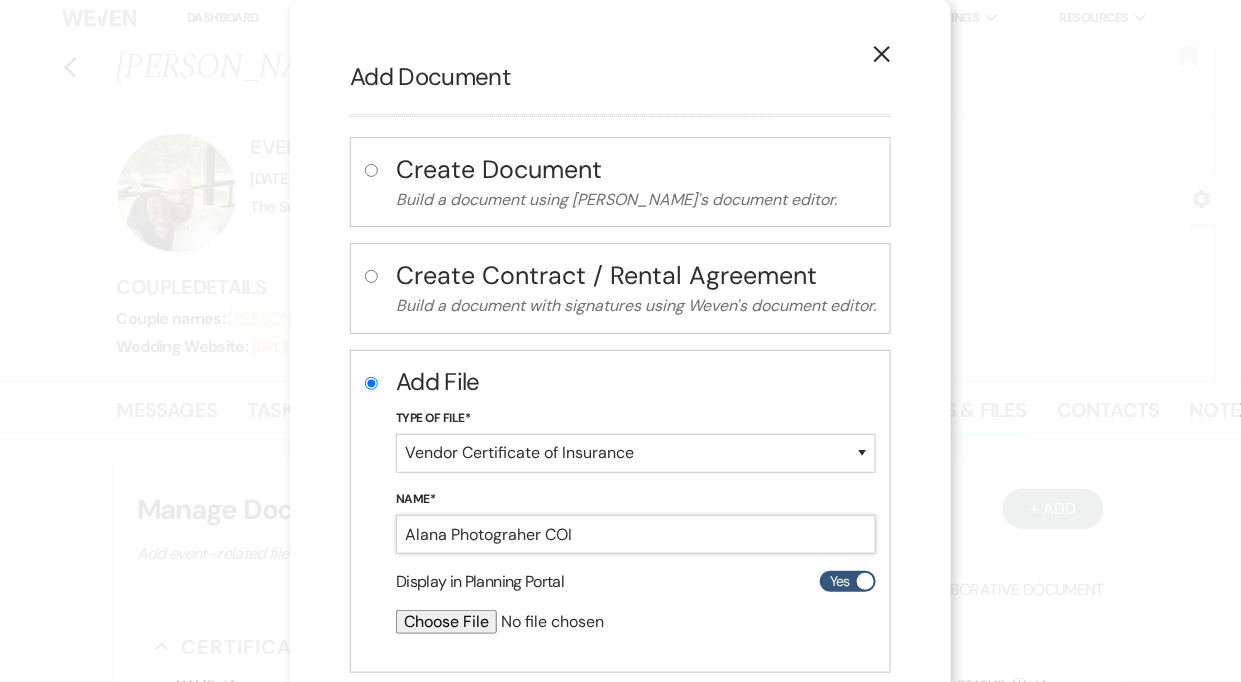 click on "Alana Photograher COI" at bounding box center (636, 534) 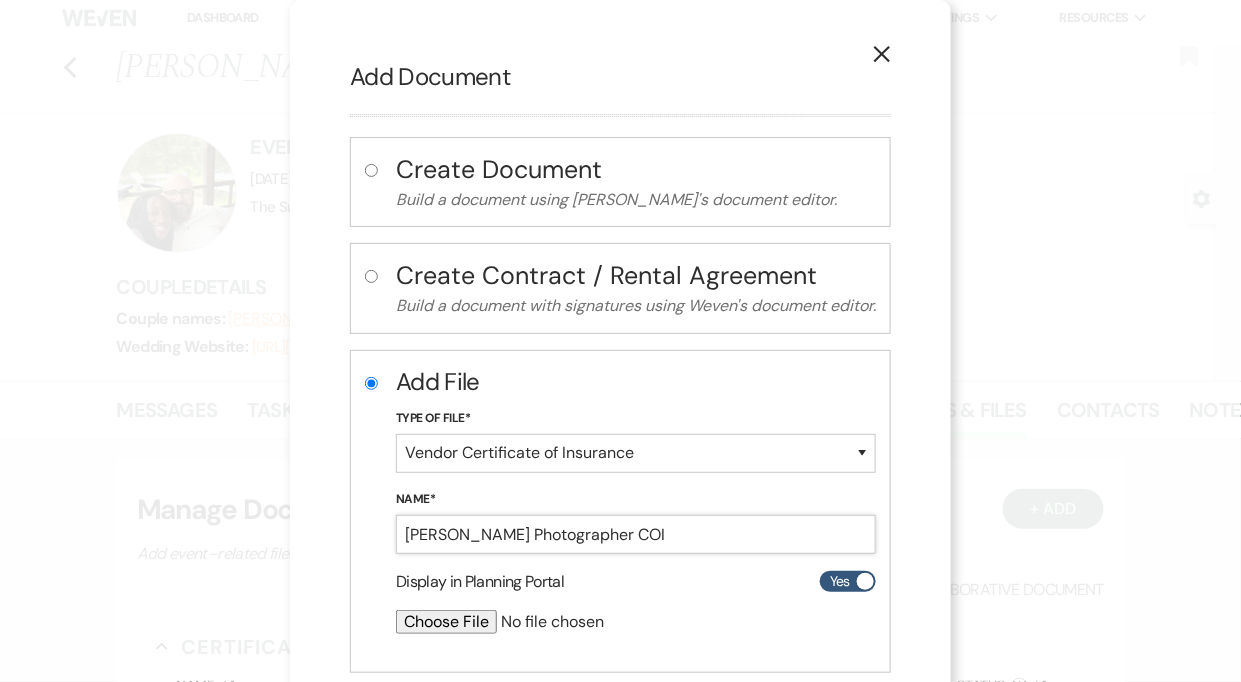 type on "[PERSON_NAME] Photographer COI" 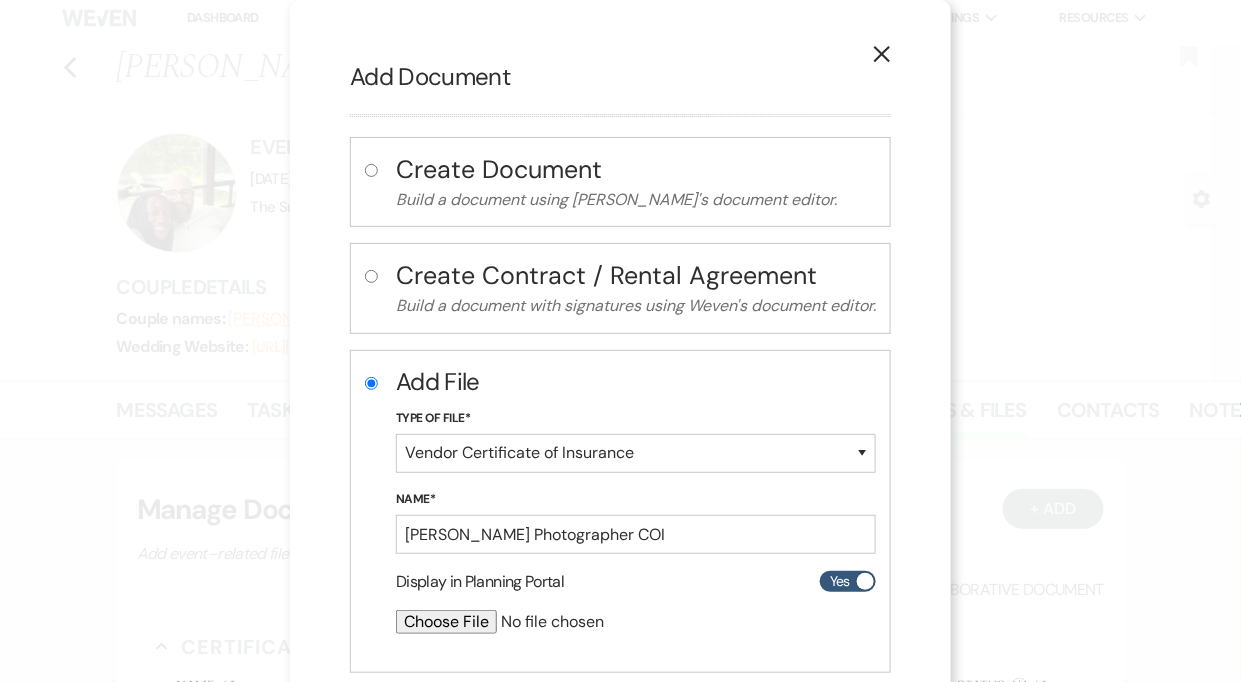 click at bounding box center (583, 622) 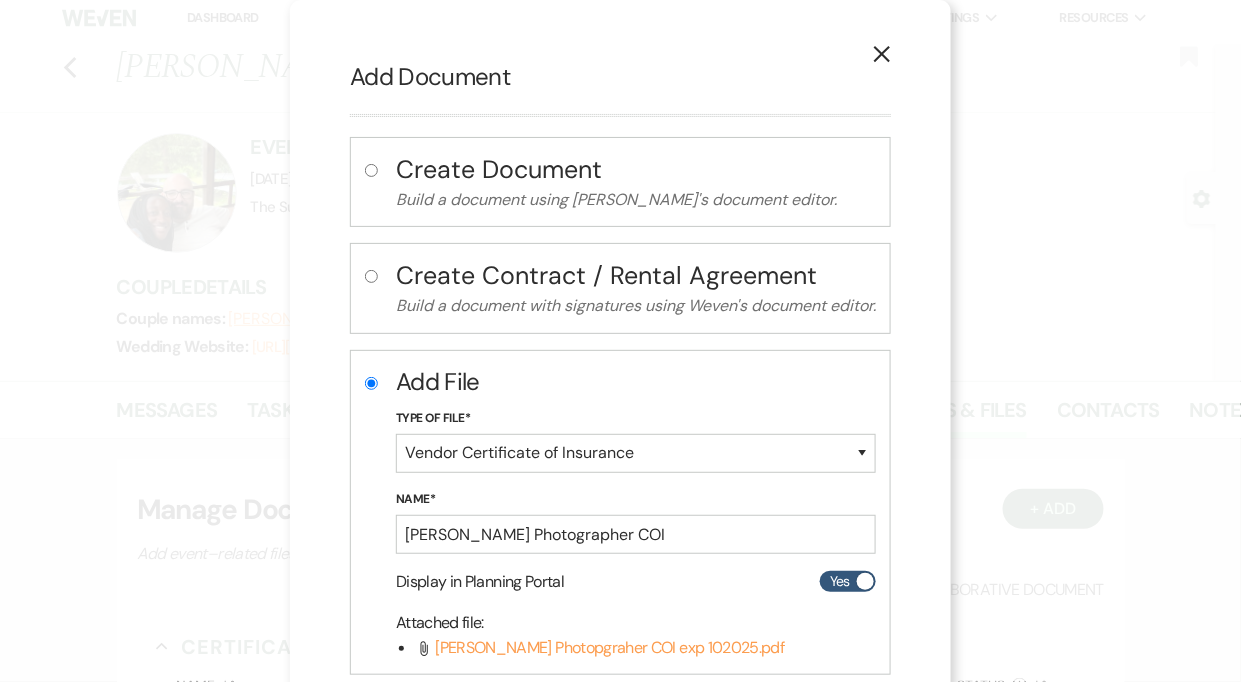 scroll, scrollTop: 201, scrollLeft: 0, axis: vertical 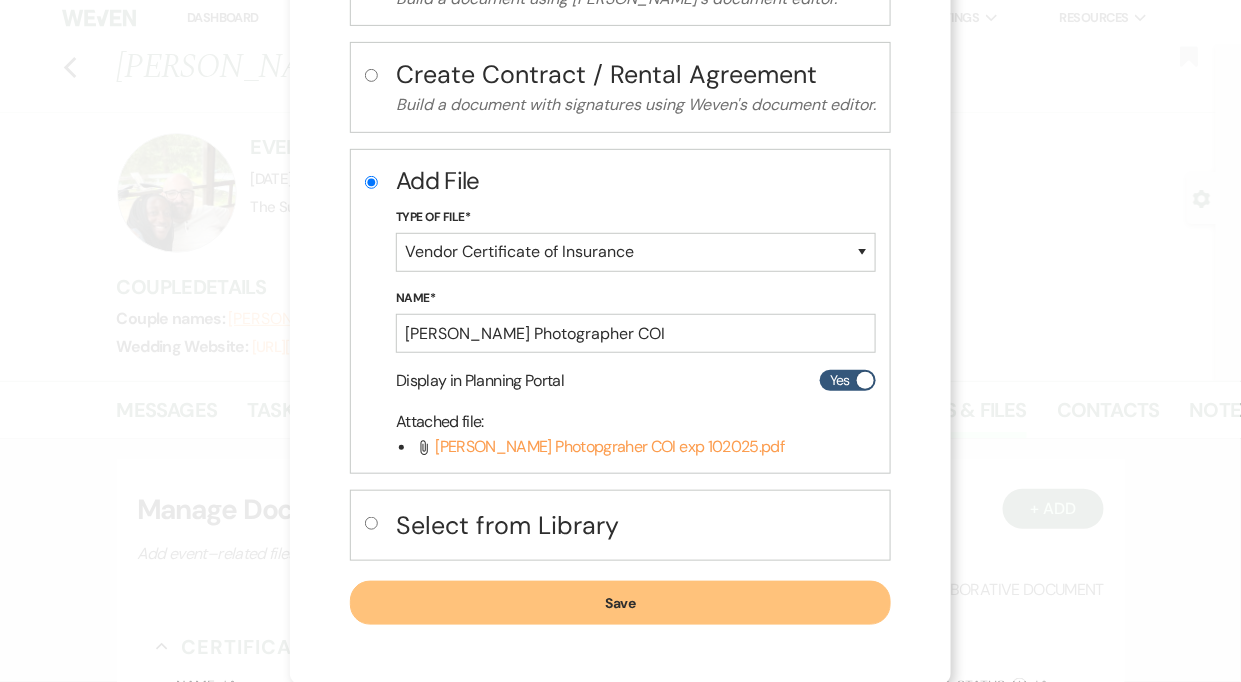 click on "Save" at bounding box center [620, 603] 